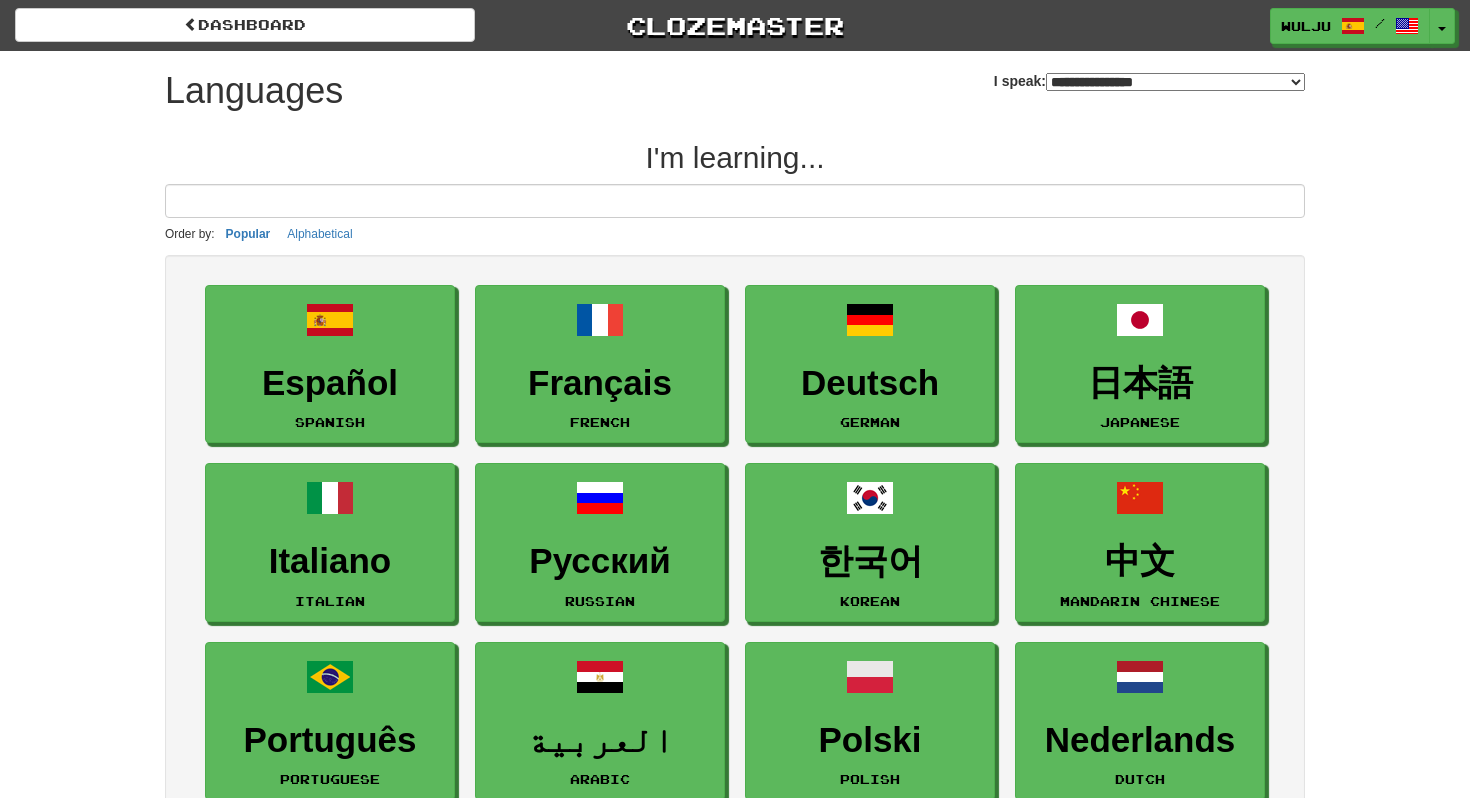 select on "*******" 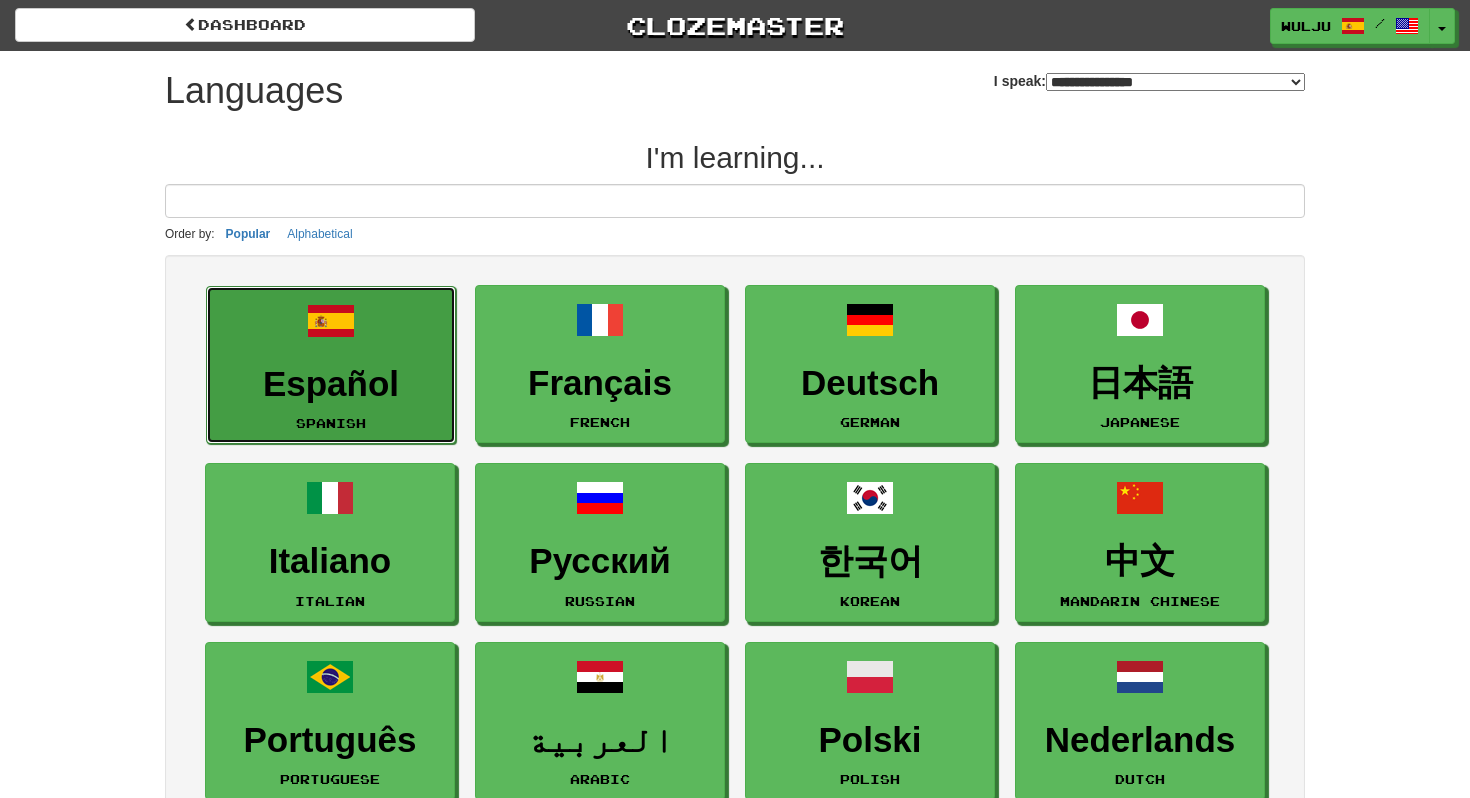 click on "Español Spanish" at bounding box center (331, 365) 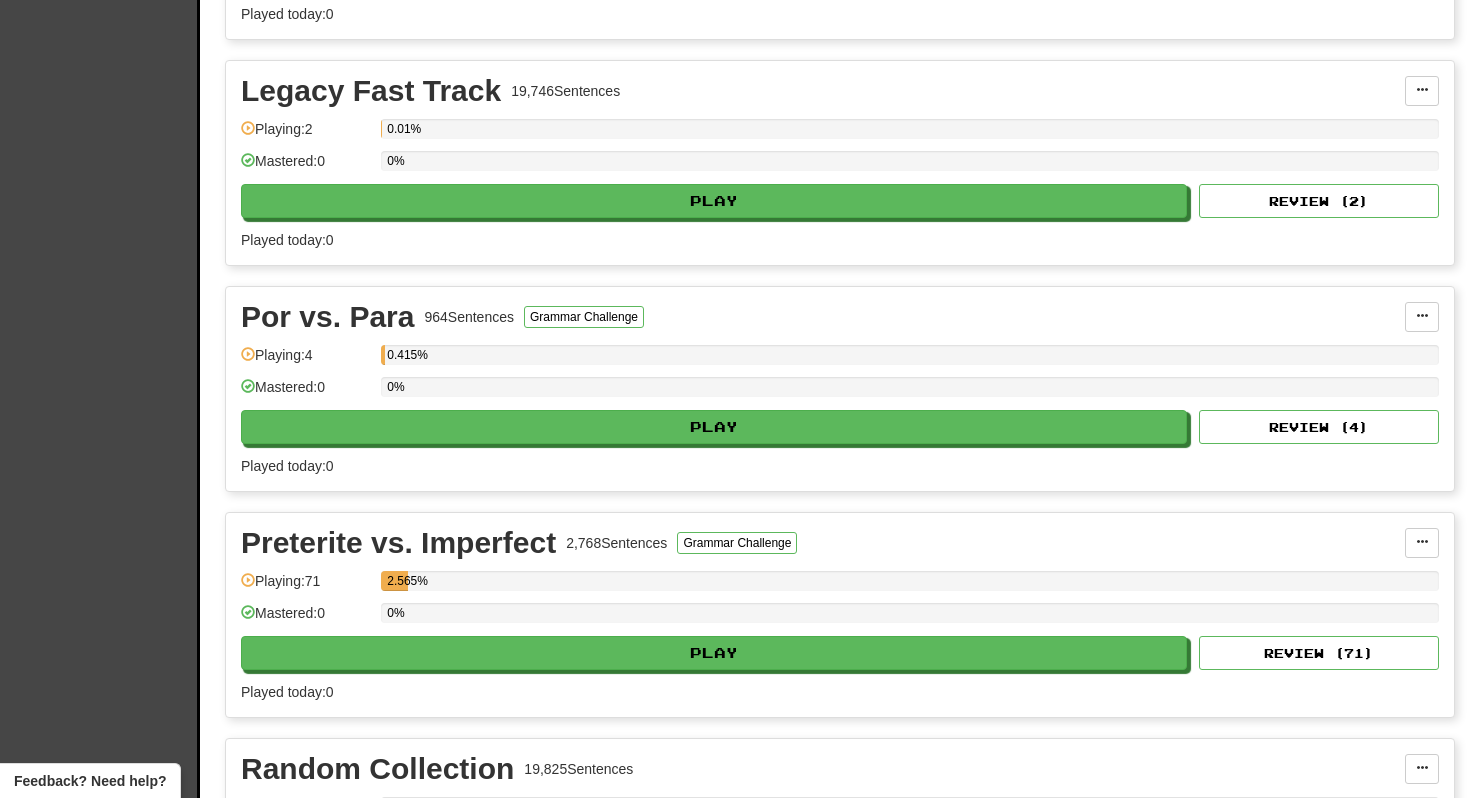 scroll, scrollTop: 1985, scrollLeft: 0, axis: vertical 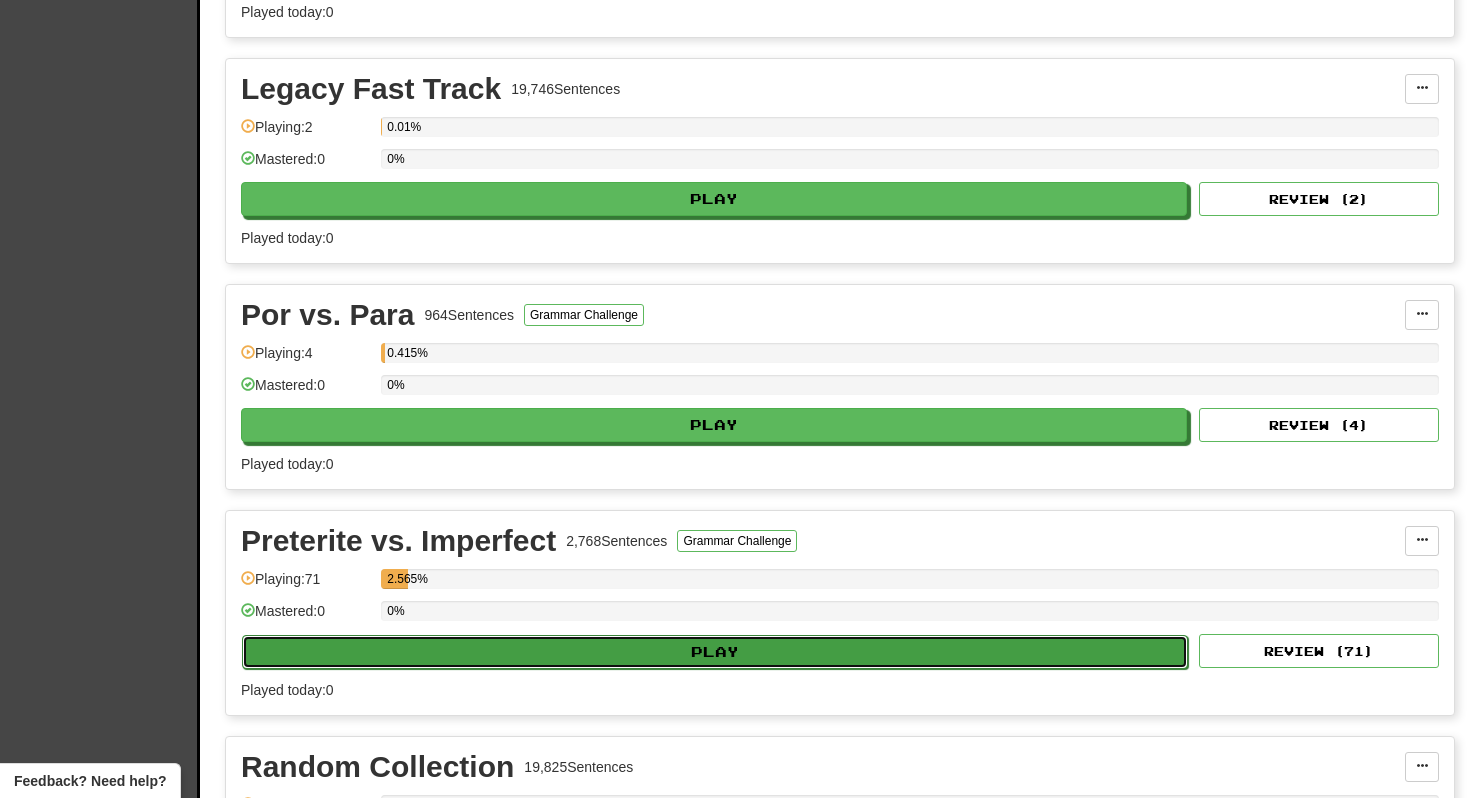 click on "Play" at bounding box center (715, 652) 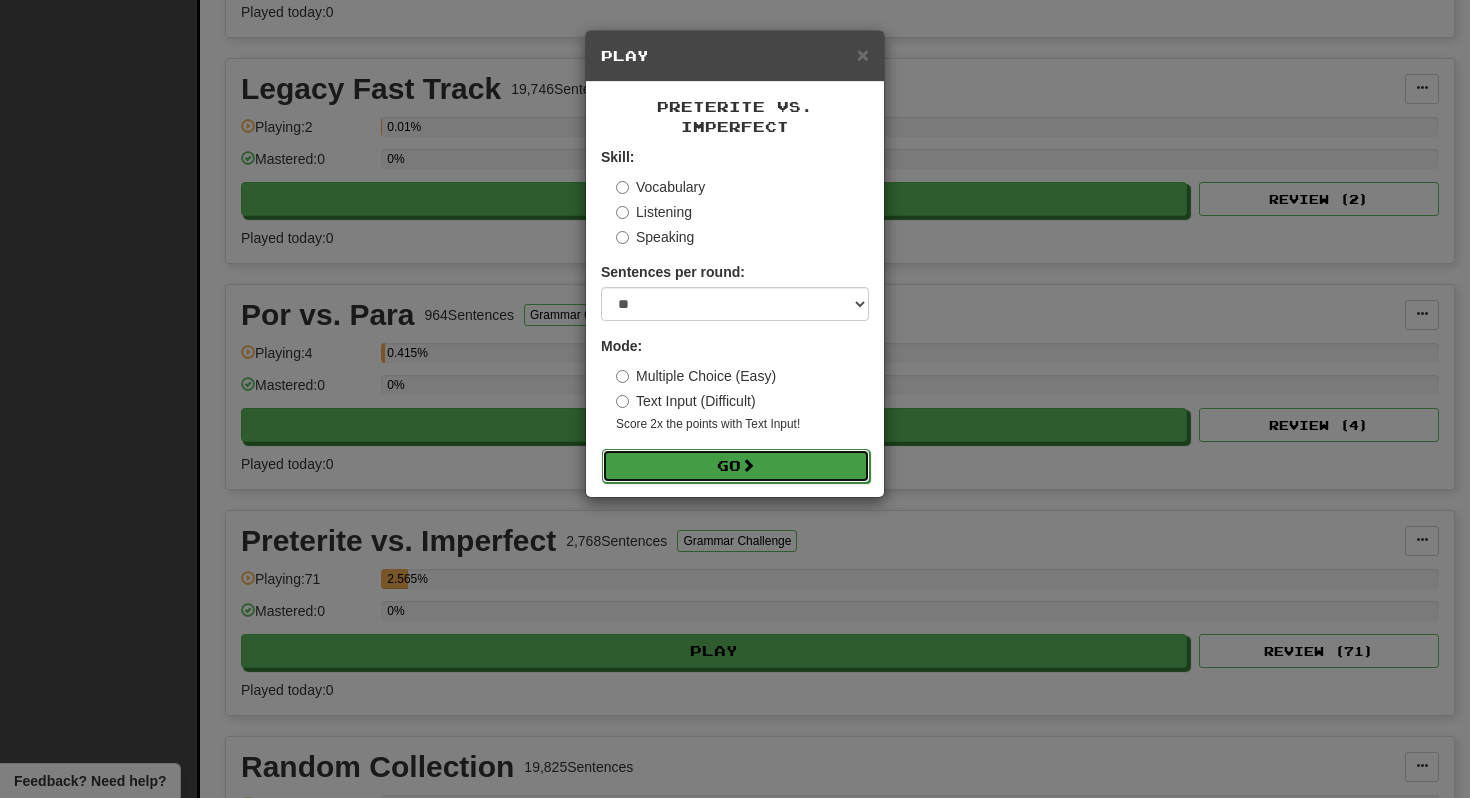 click on "Go" at bounding box center [736, 466] 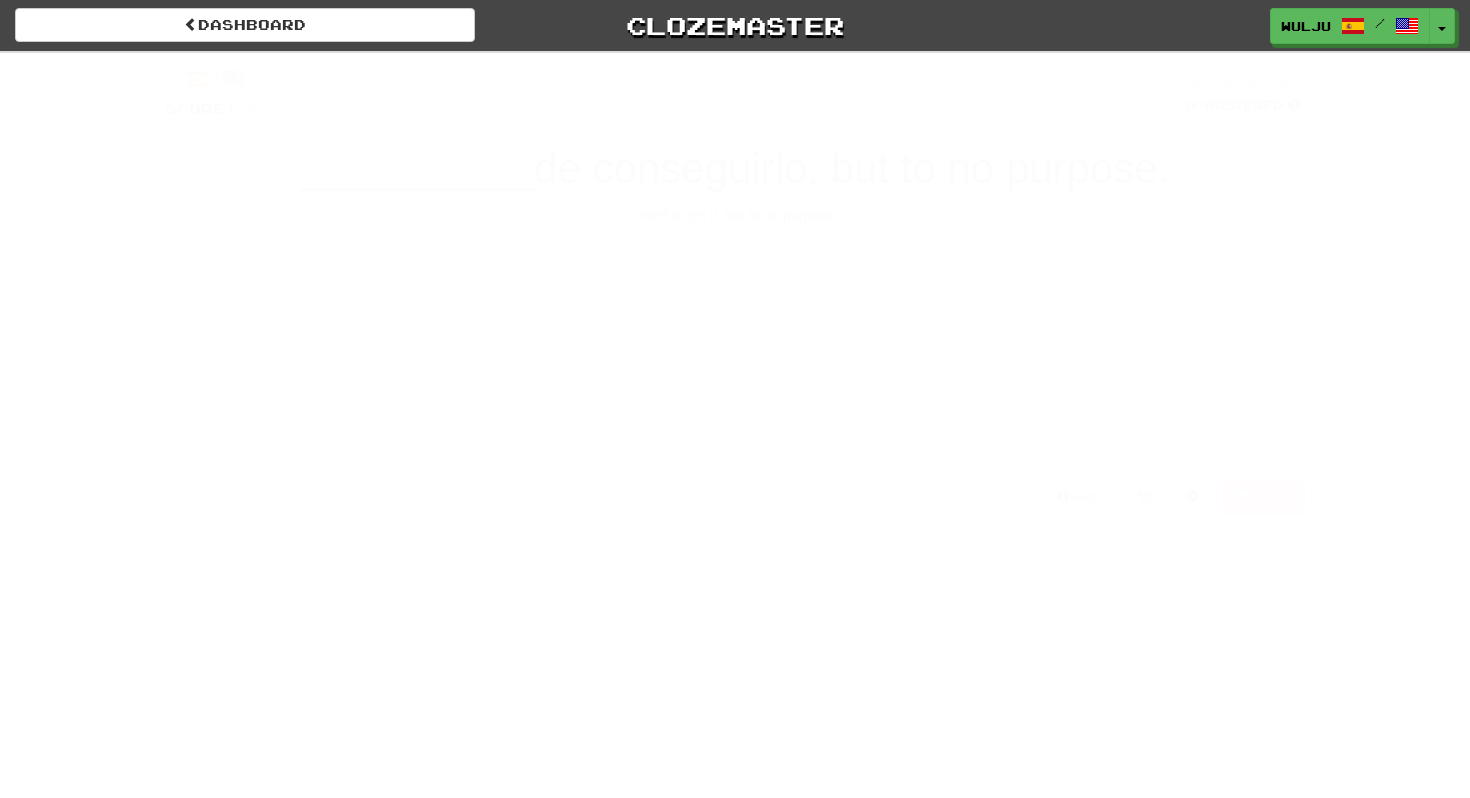 scroll, scrollTop: 0, scrollLeft: 0, axis: both 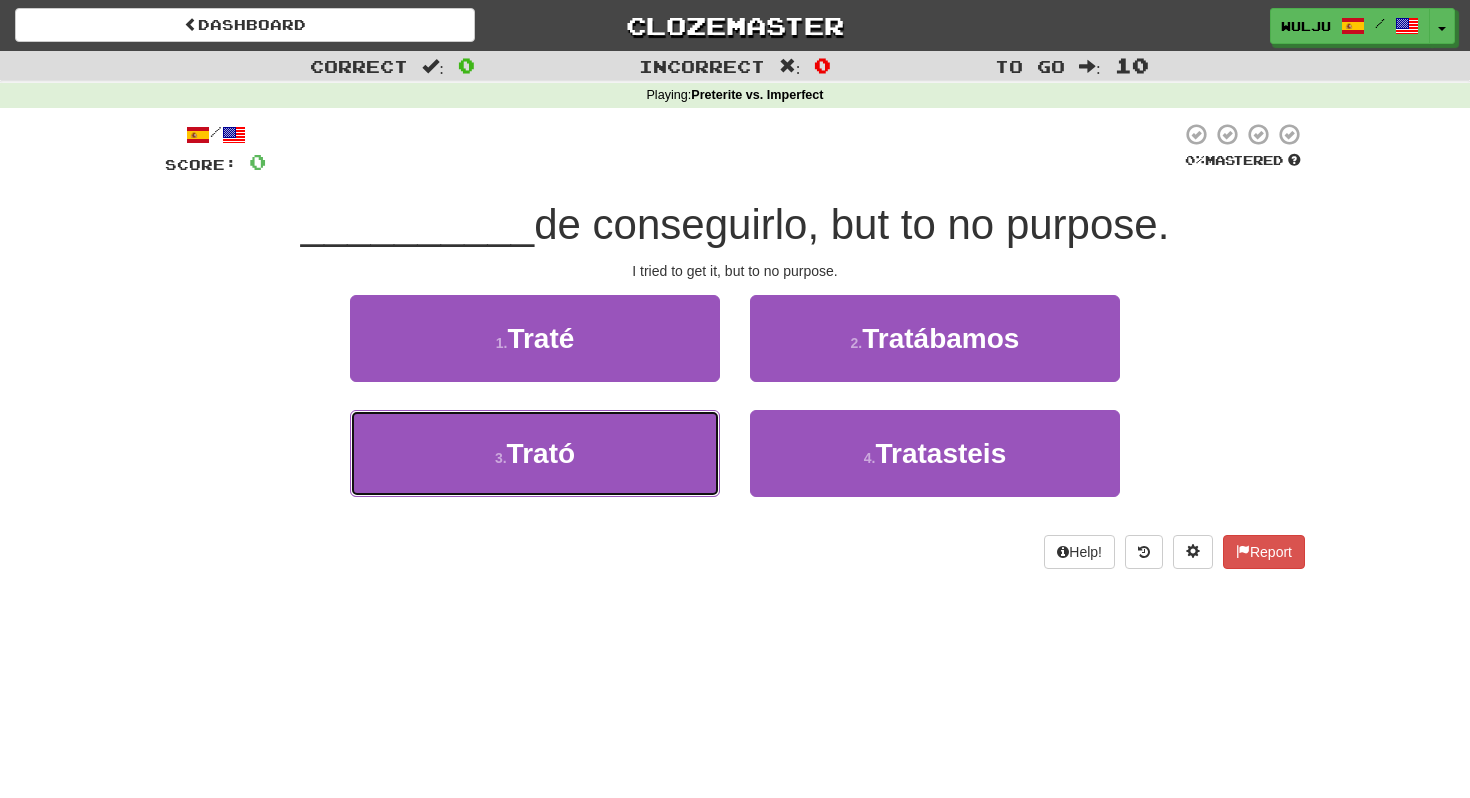 click on "3 .  Trató" at bounding box center [535, 453] 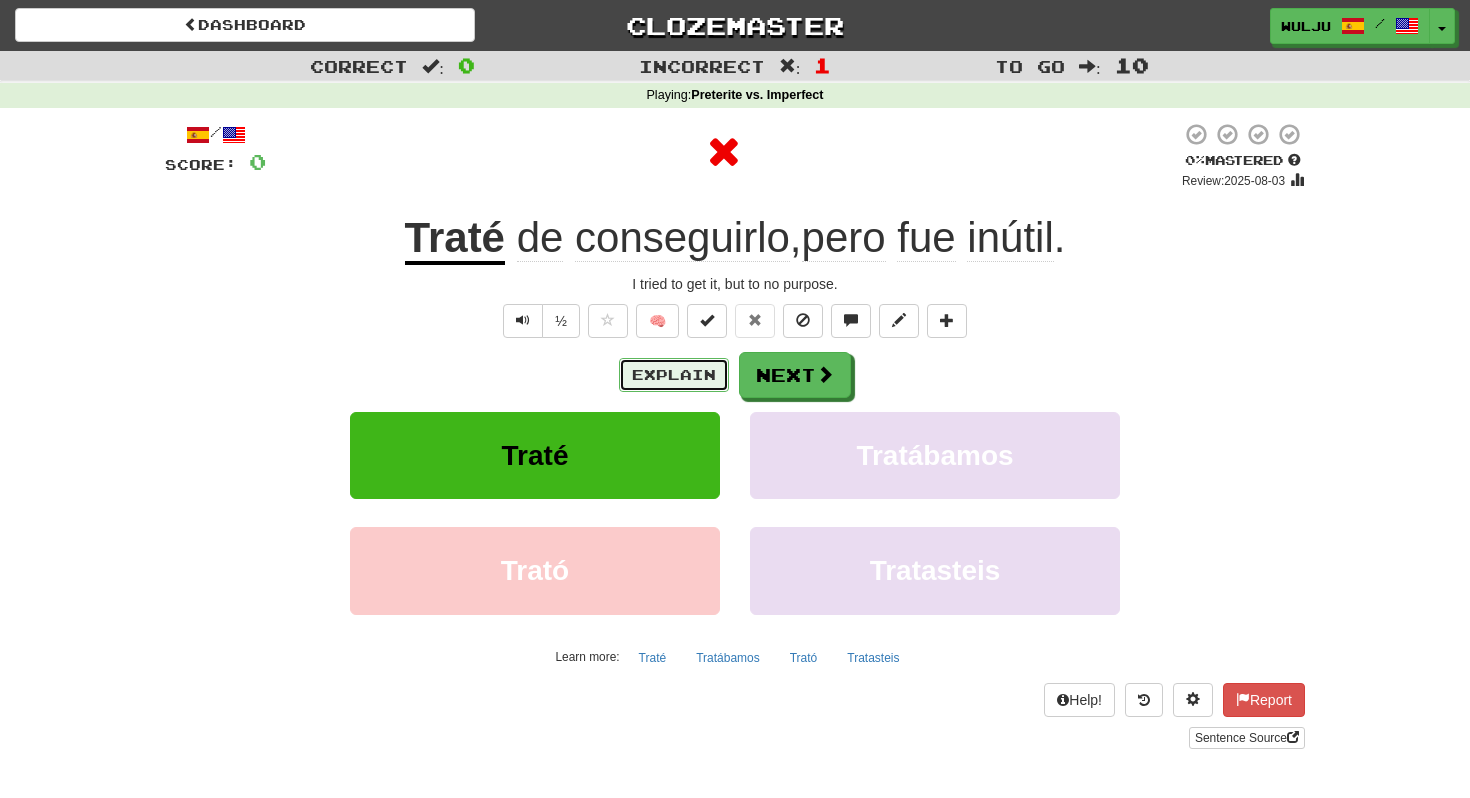 click on "Explain" at bounding box center (674, 375) 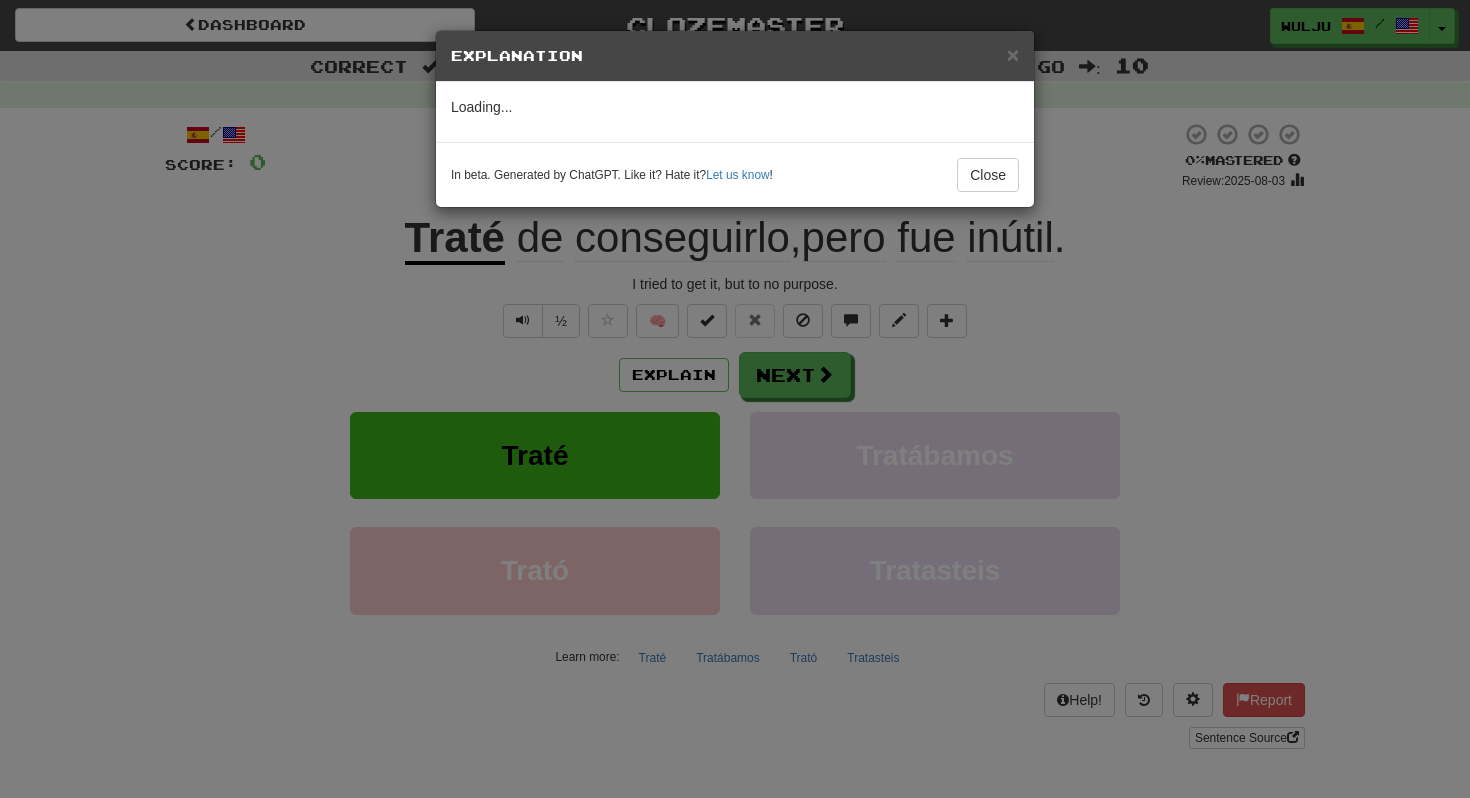 click on "× Explanation Loading... In beta. Generated by ChatGPT. Like it? Hate it?  Let us know ! Close" at bounding box center (735, 399) 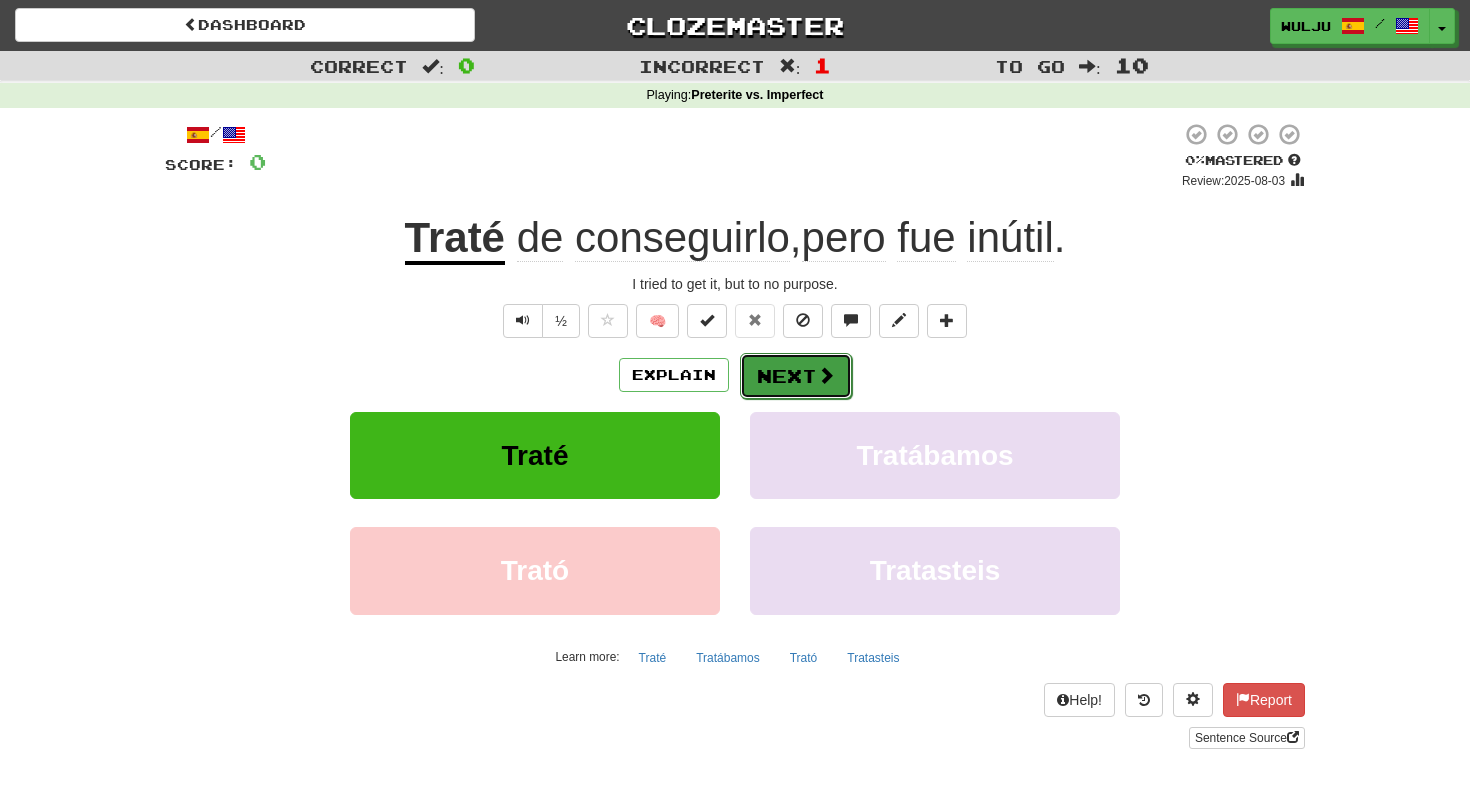 click on "Next" at bounding box center [796, 376] 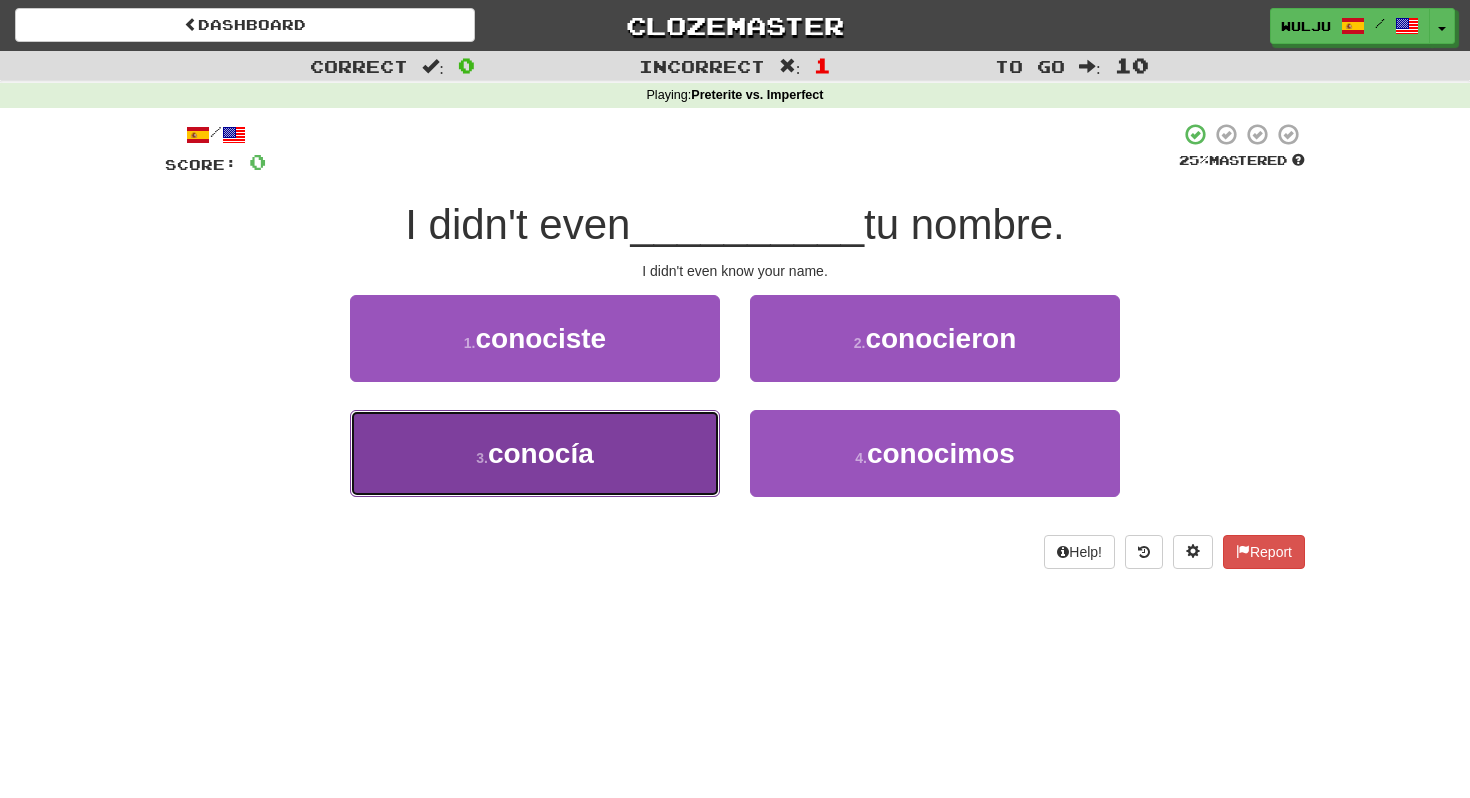 click on "3 .  conocía" at bounding box center (535, 453) 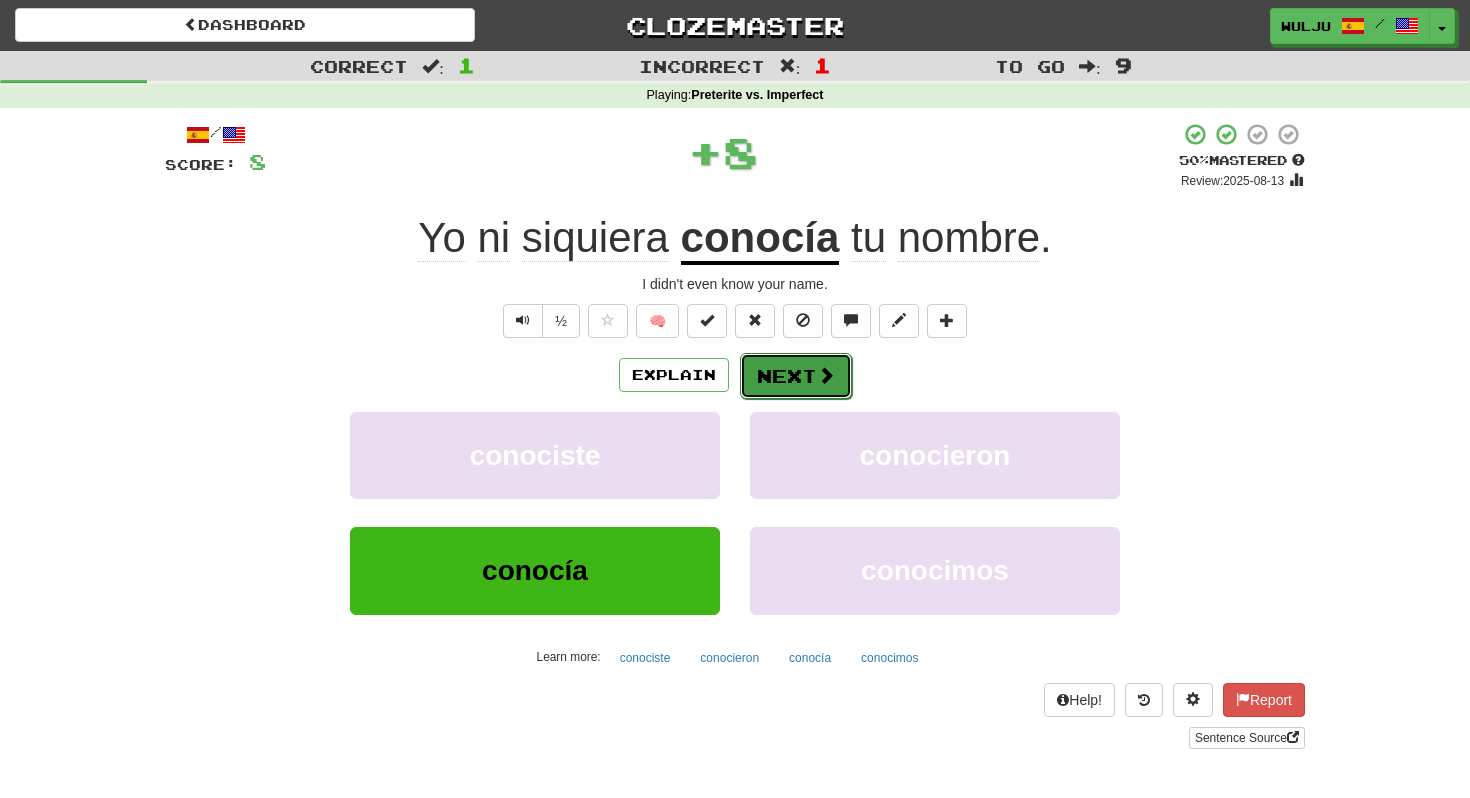 click at bounding box center [826, 375] 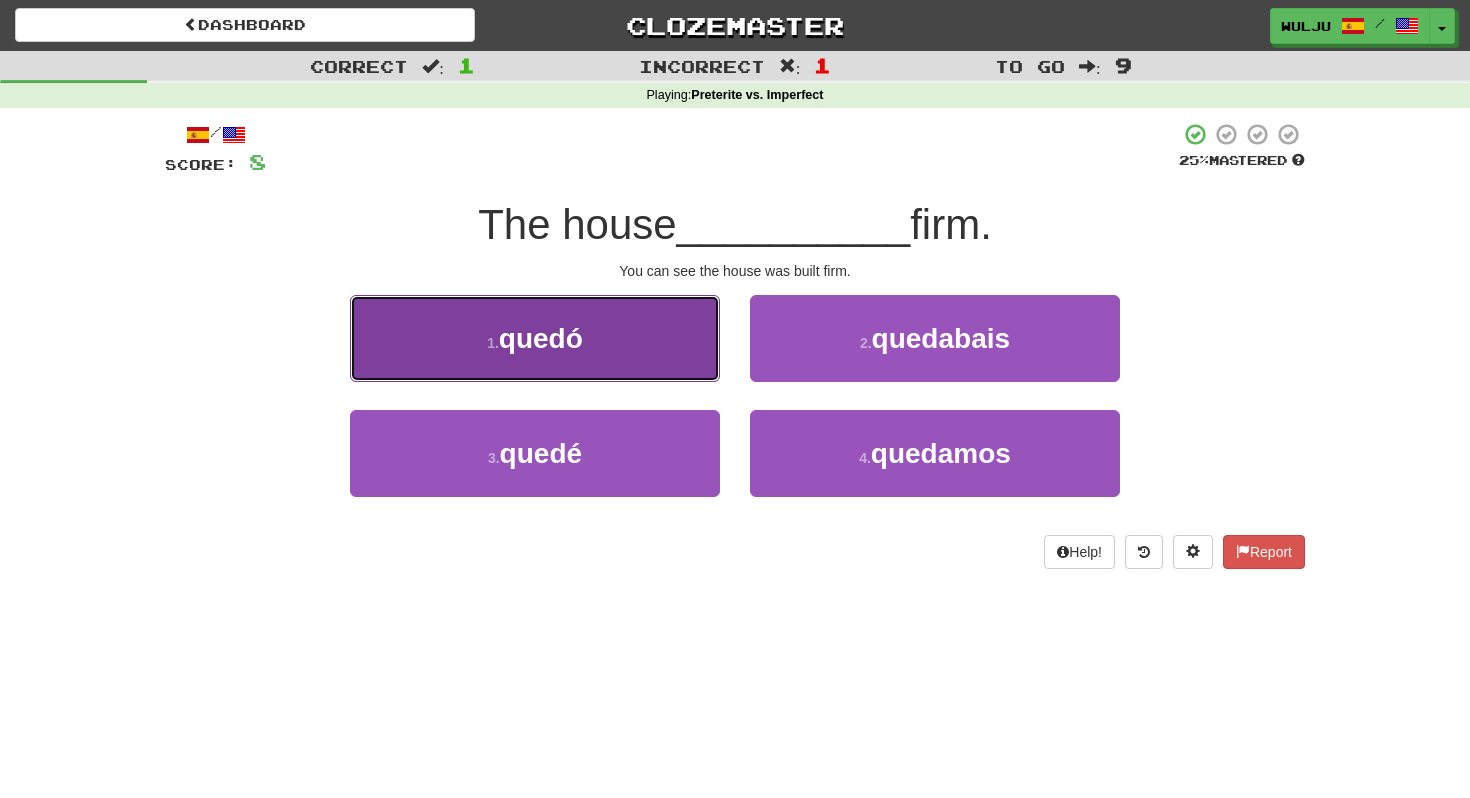 click on "1 .  quedó" at bounding box center (535, 338) 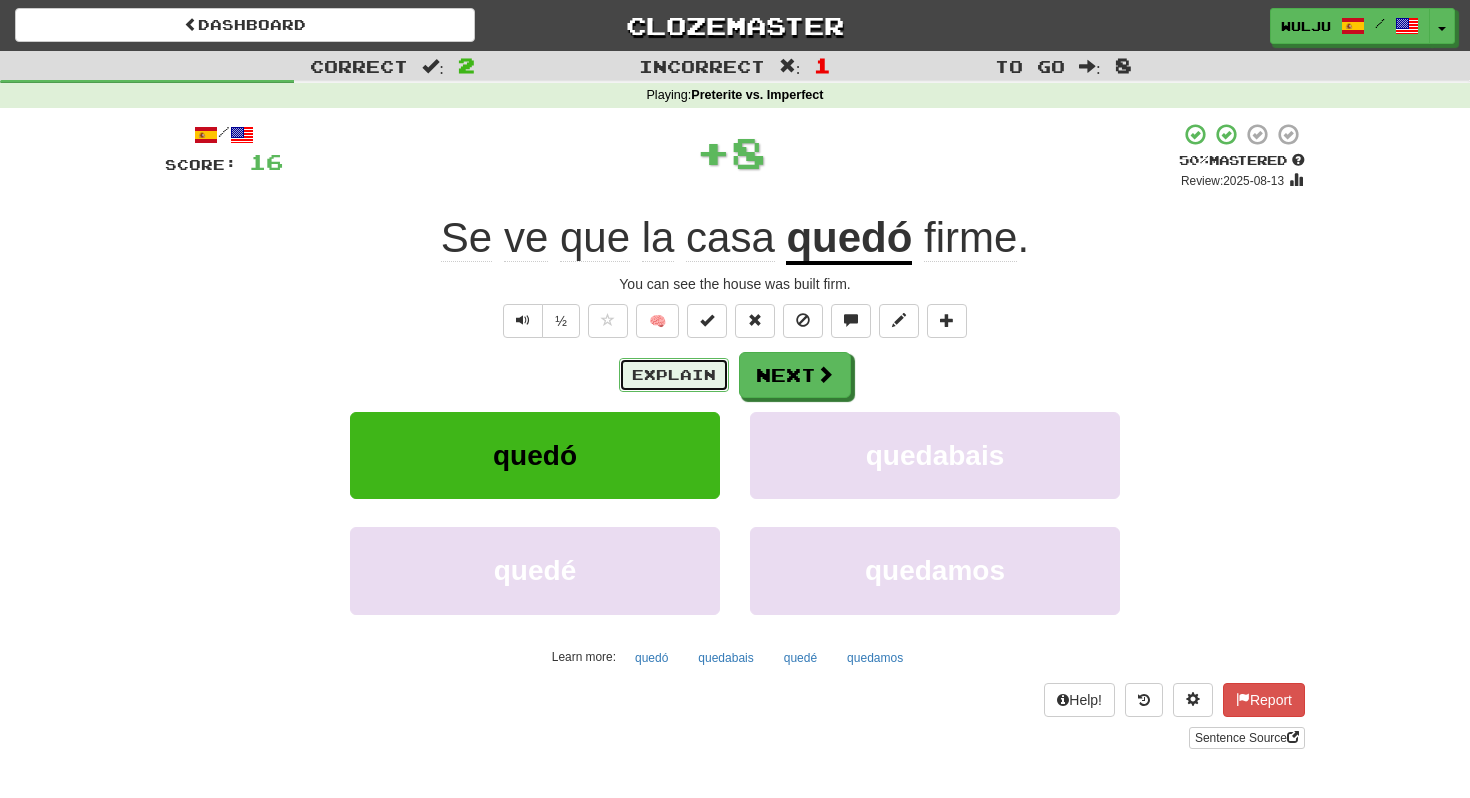 click on "Explain" at bounding box center [674, 375] 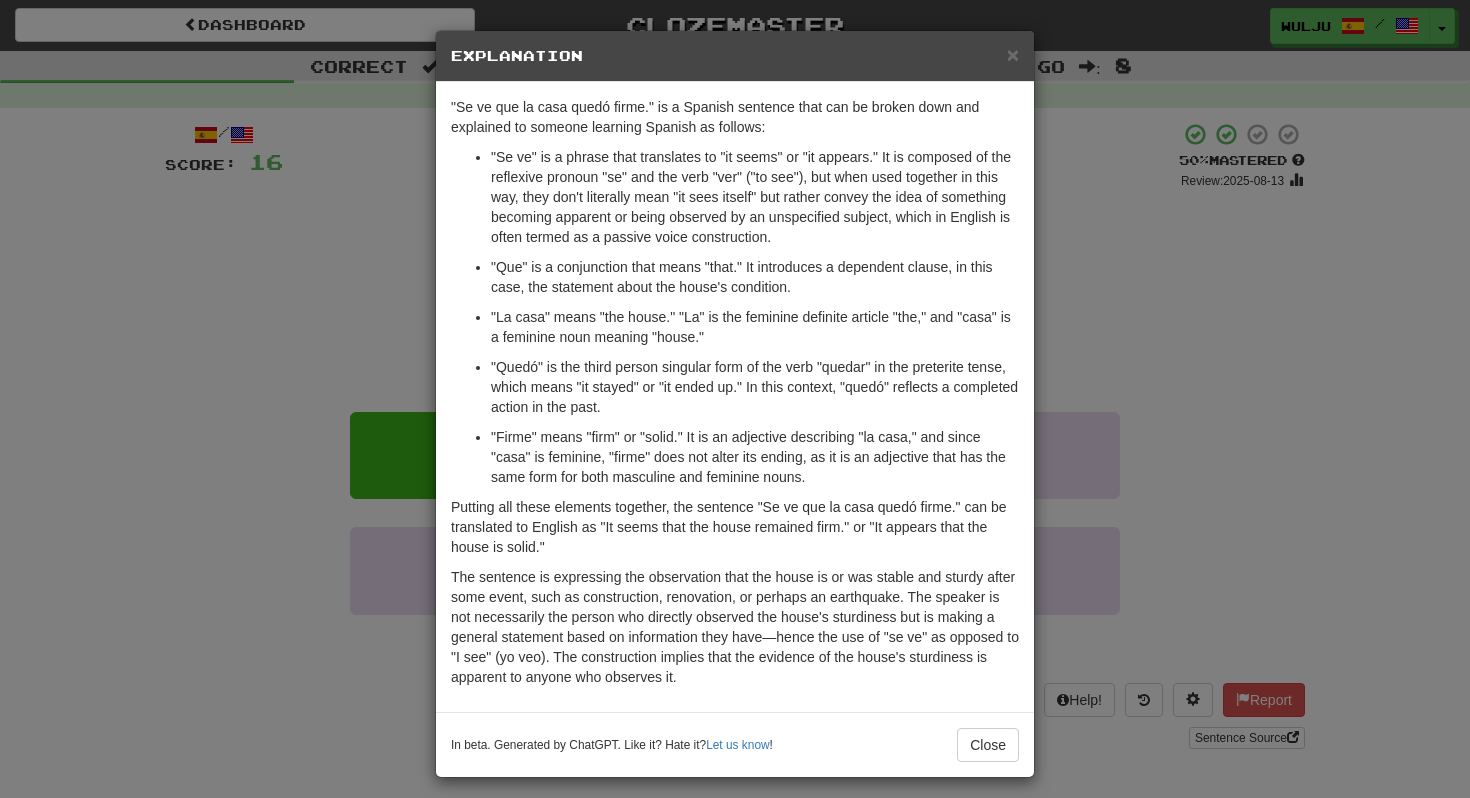 click on "× Explanation "Se ve que la casa quedó firme." is a Spanish sentence that can be broken down and explained to someone learning Spanish as follows:
"Se ve" is a phrase that translates to "it seems" or "it appears." It is composed of the reflexive pronoun "se" and the verb "ver" ("to see"), but when used together in this way, they don't literally mean "it sees itself" but rather convey the idea of something becoming apparent or being observed by an unspecified subject, which in English is often termed as a passive voice construction.
"Que" is a conjunction that means "that." It introduces a dependent clause, in this case, the statement about the house's condition.
"La casa" means "the house." "La" is the feminine definite article "the," and "casa" is a feminine noun meaning "house."
"Quedó" is the third person singular form of the verb "quedar" in the preterite tense, which means "it stayed" or "it ended up." In this context, "quedó" reflects a completed action in the past." at bounding box center (735, 399) 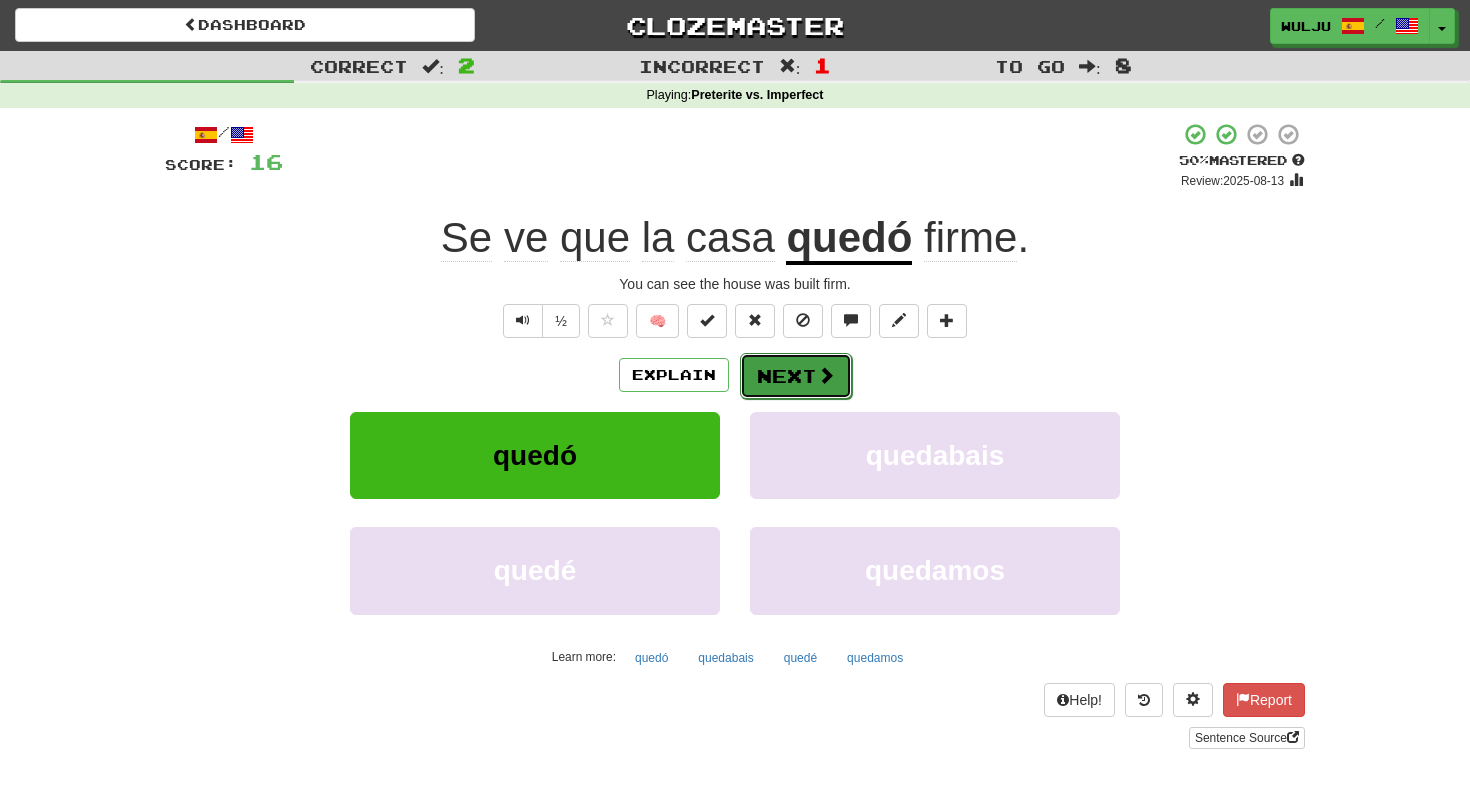 click on "Next" at bounding box center [796, 376] 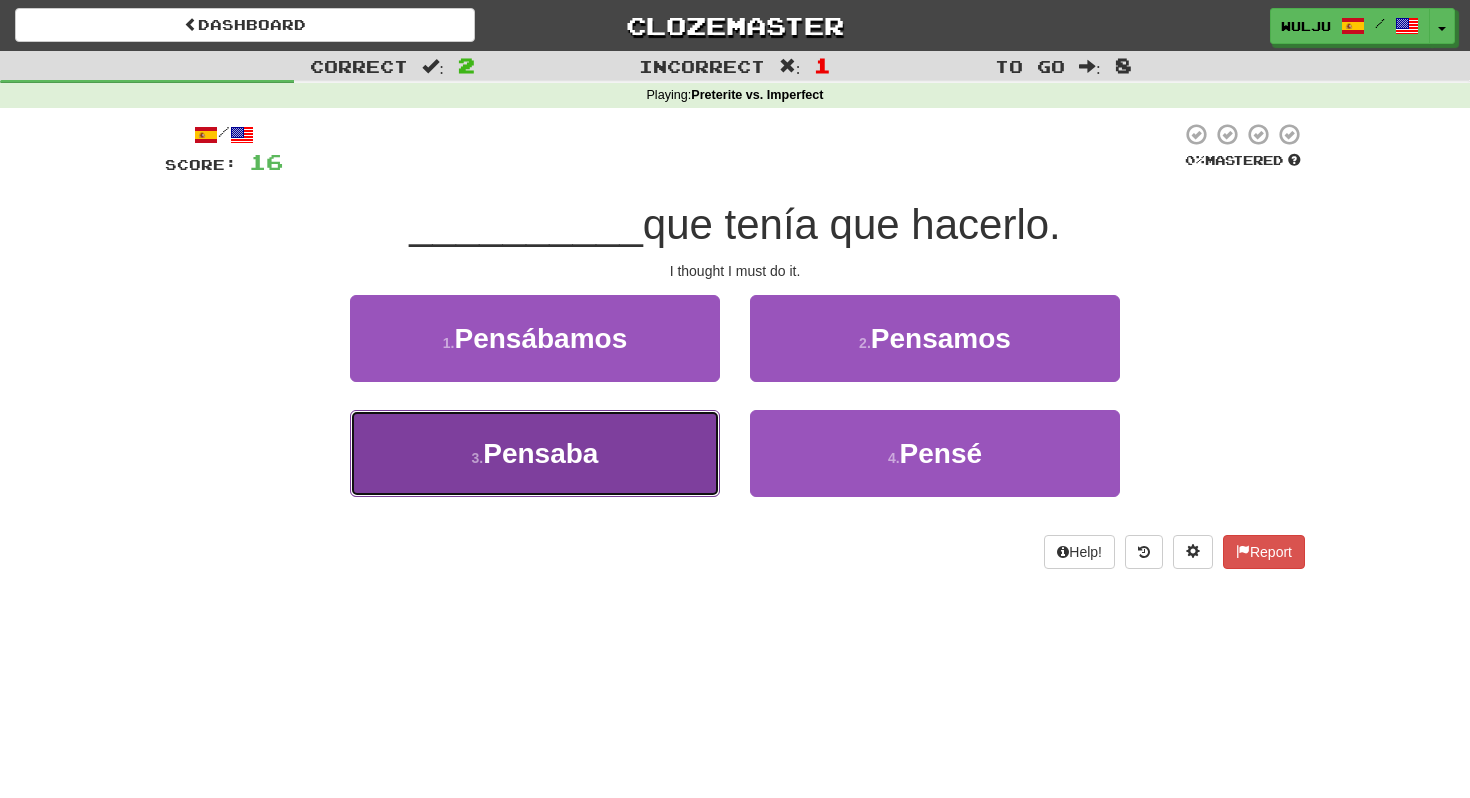 click on "3 .  Pensaba" at bounding box center [535, 453] 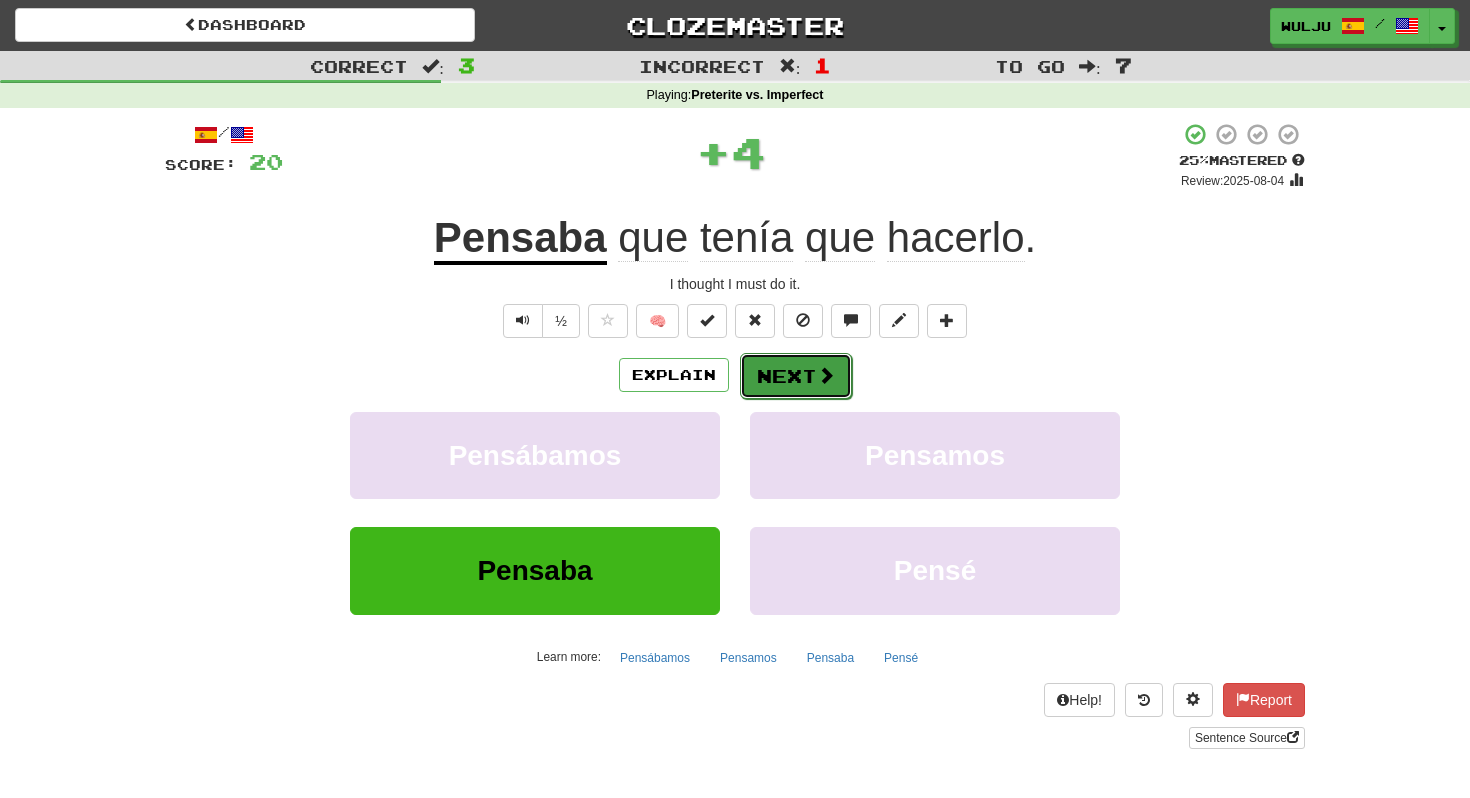click on "Next" at bounding box center (796, 376) 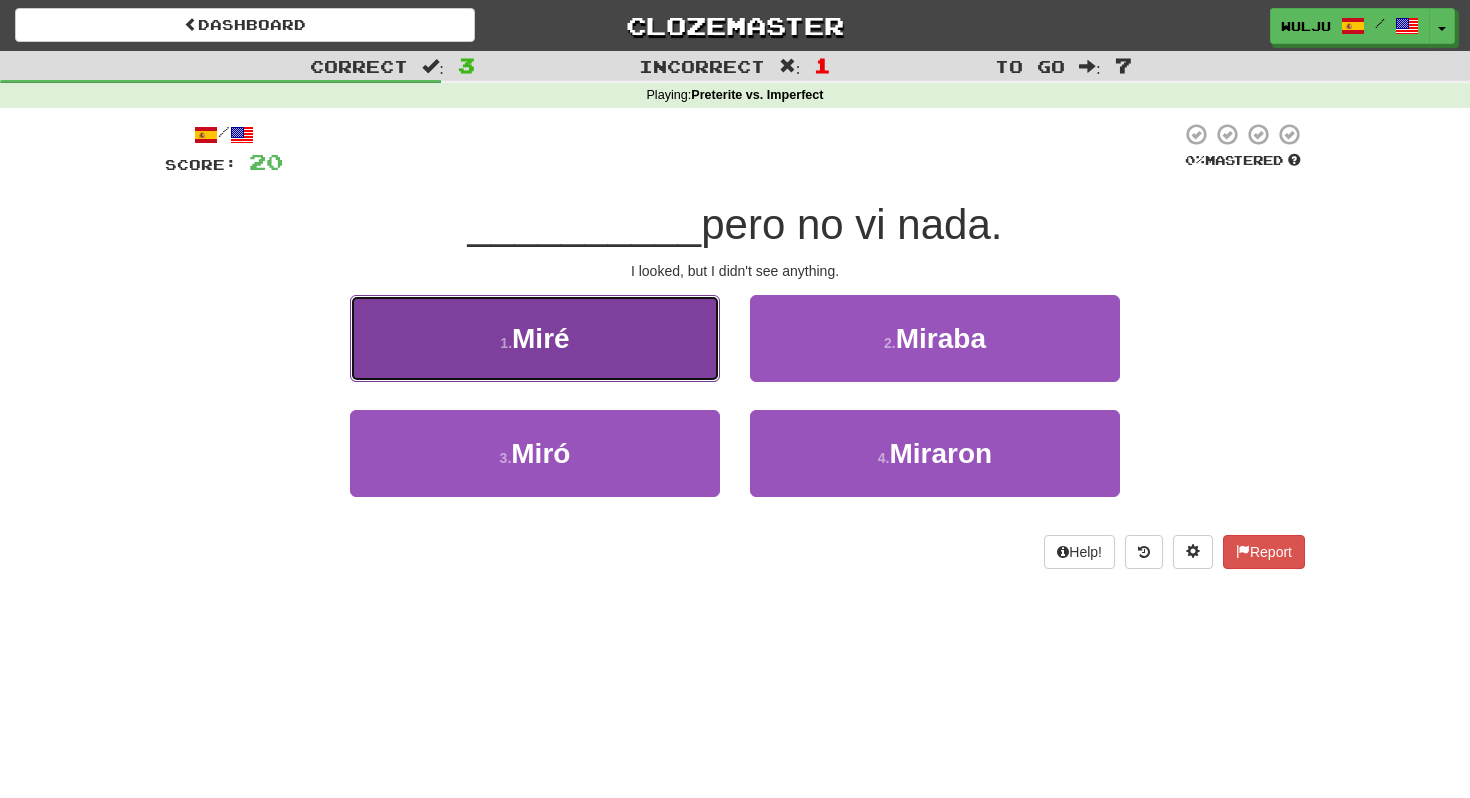 click on "1 .  Miré" at bounding box center (535, 338) 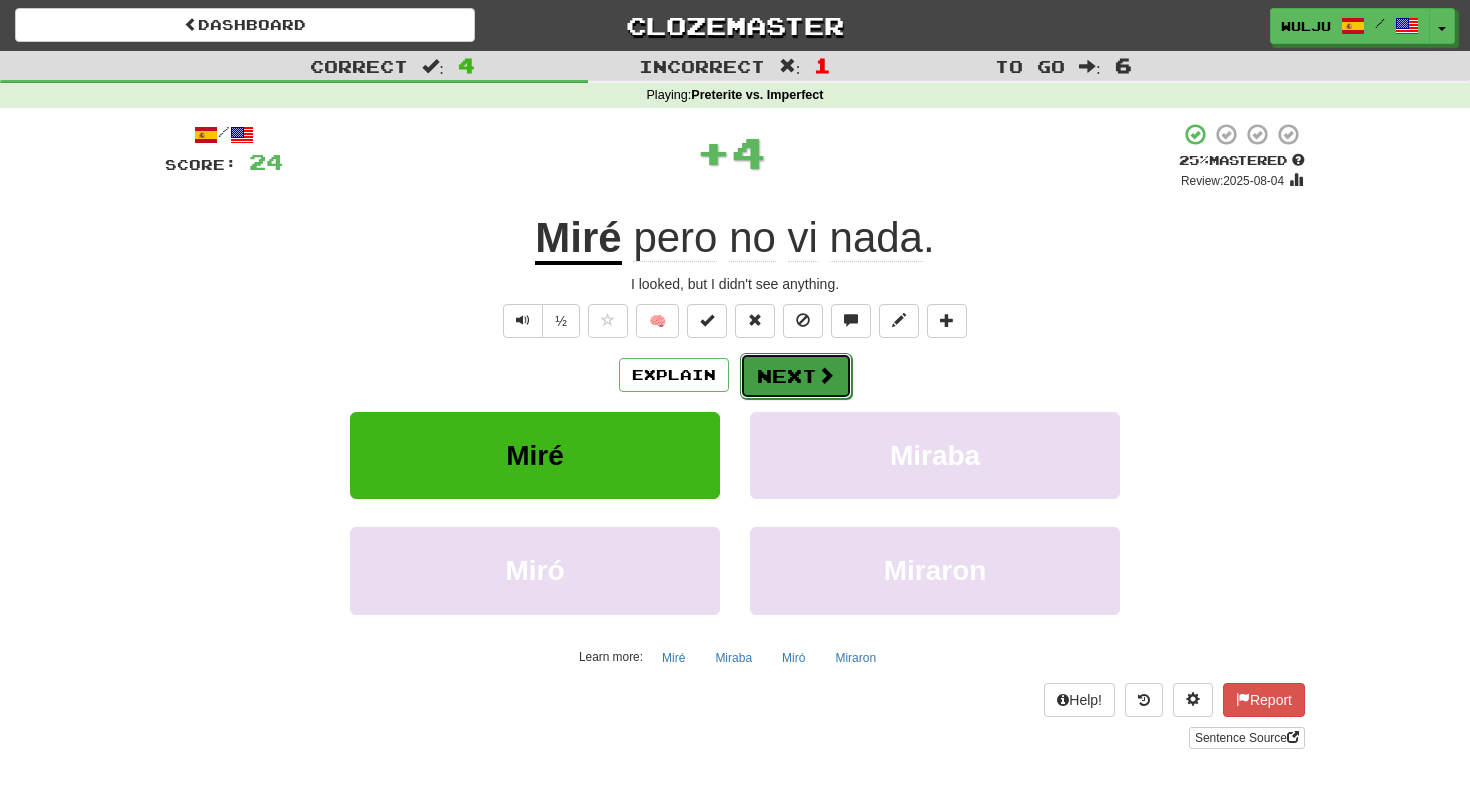 click on "Next" at bounding box center [796, 376] 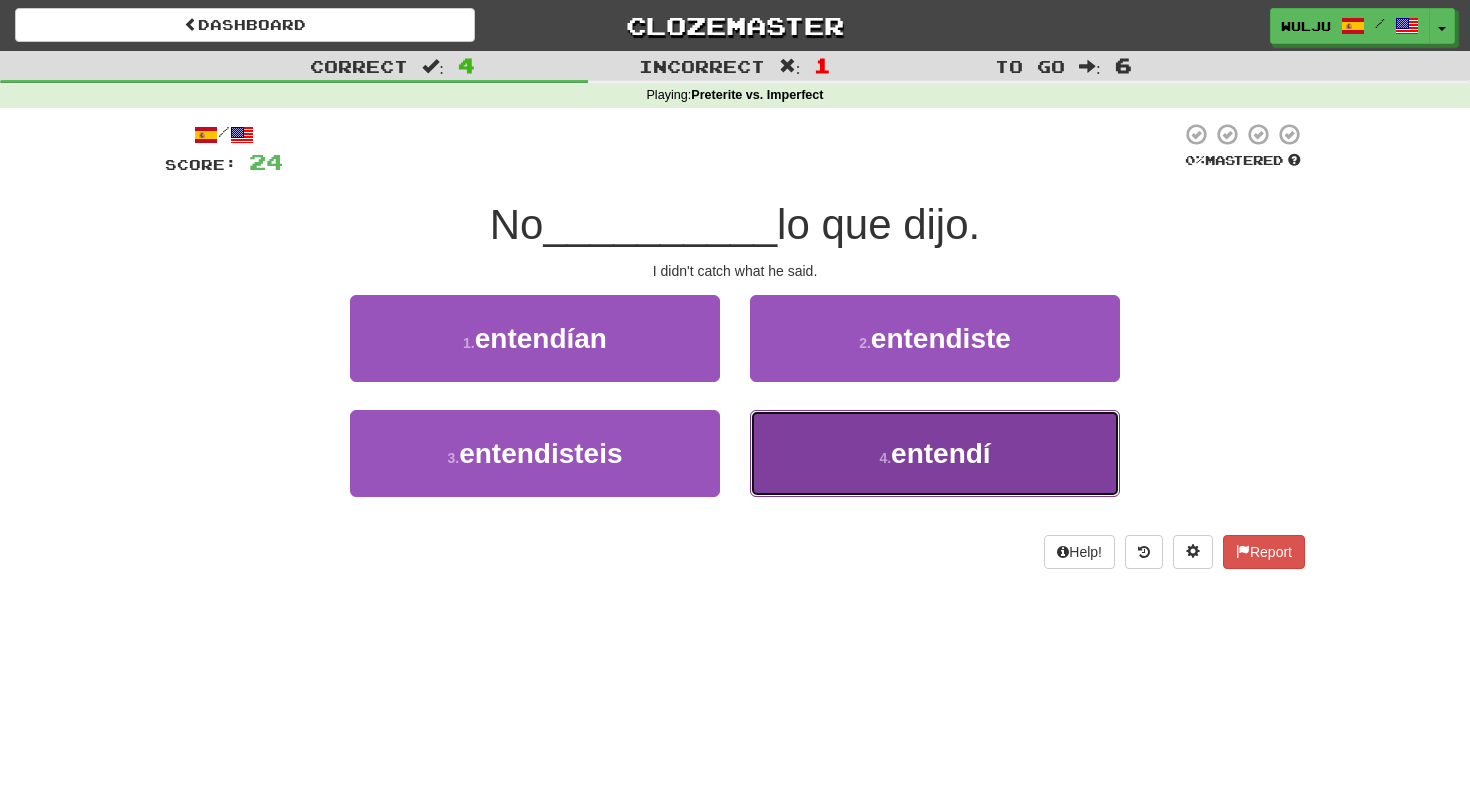 click on "4 .  entendí" at bounding box center (935, 453) 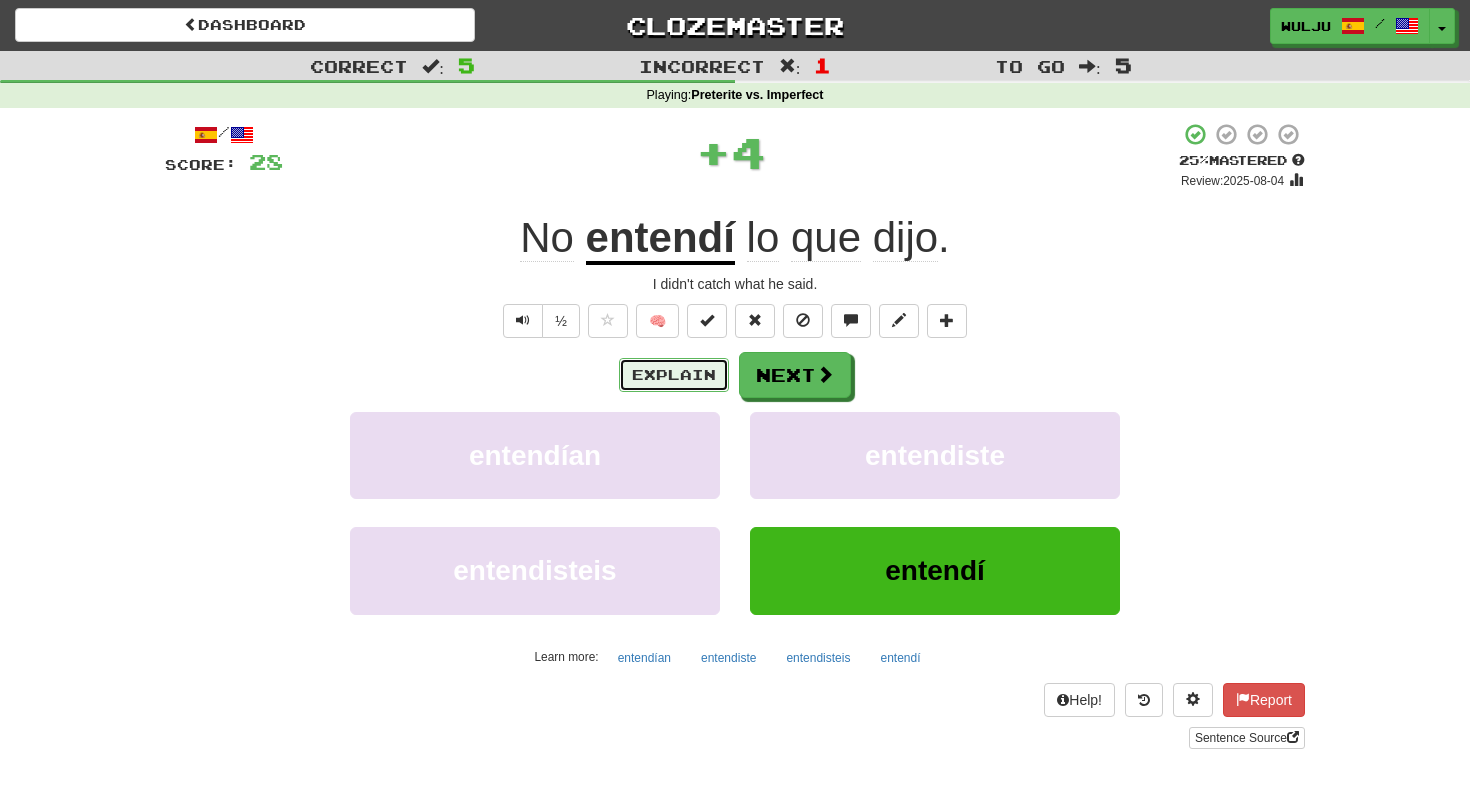 click on "Explain" at bounding box center (674, 375) 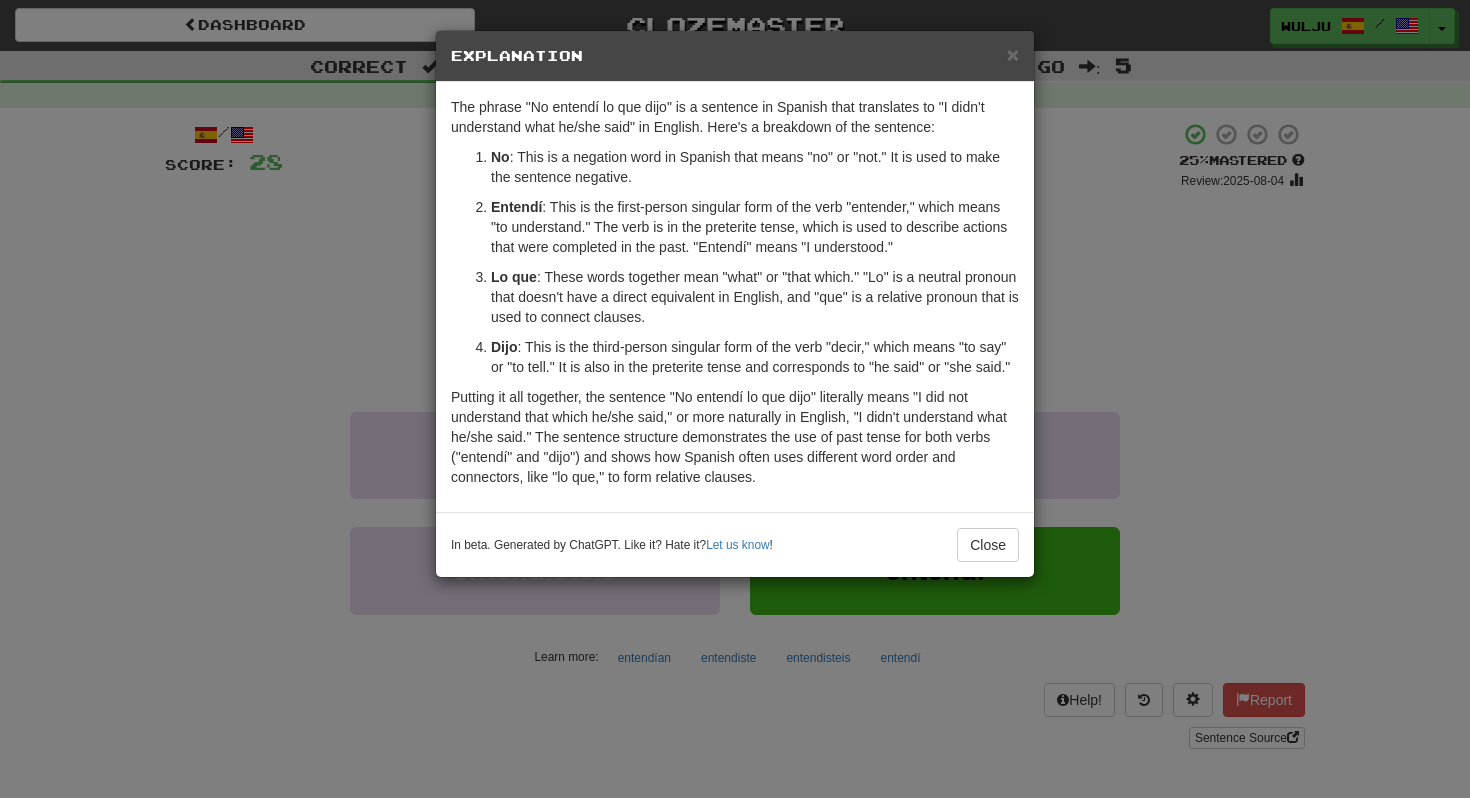 click on "× Explanation The phrase "No entendí lo que dijo" is a sentence in Spanish that translates to "I didn't understand what he/she said" in English. Here's a breakdown of the sentence:
No : This is a negation word in Spanish that means "no" or "not." It is used to make the sentence negative.
Entendí : This is the first-person singular form of the verb "entender," which means "to understand." The verb is in the preterite tense, which is used to describe actions that were completed in the past. "Entendí" means "I understood."
Lo que : These words together mean "what" or "that which." "Lo" is a neutral pronoun that doesn't have a direct equivalent in English, and "que" is a relative pronoun that is used to connect clauses.
Dijo : This is the third-person singular form of the verb "decir," which means "to say" or "to tell." It is also in the preterite tense and corresponds to "he said" or "she said."
In beta. Generated by ChatGPT. Like it? Hate it?  Let us know ! Close" at bounding box center [735, 399] 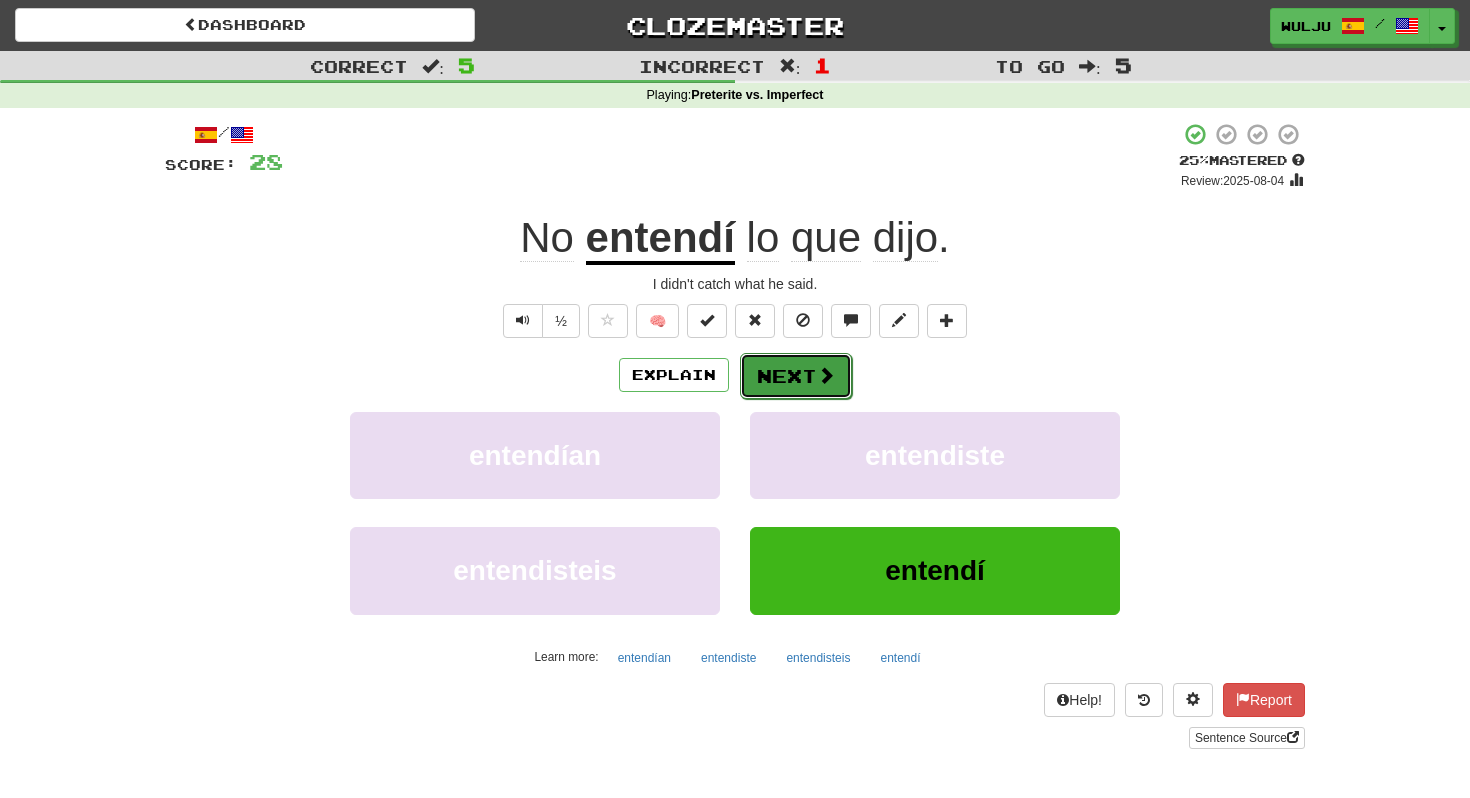 click at bounding box center [826, 375] 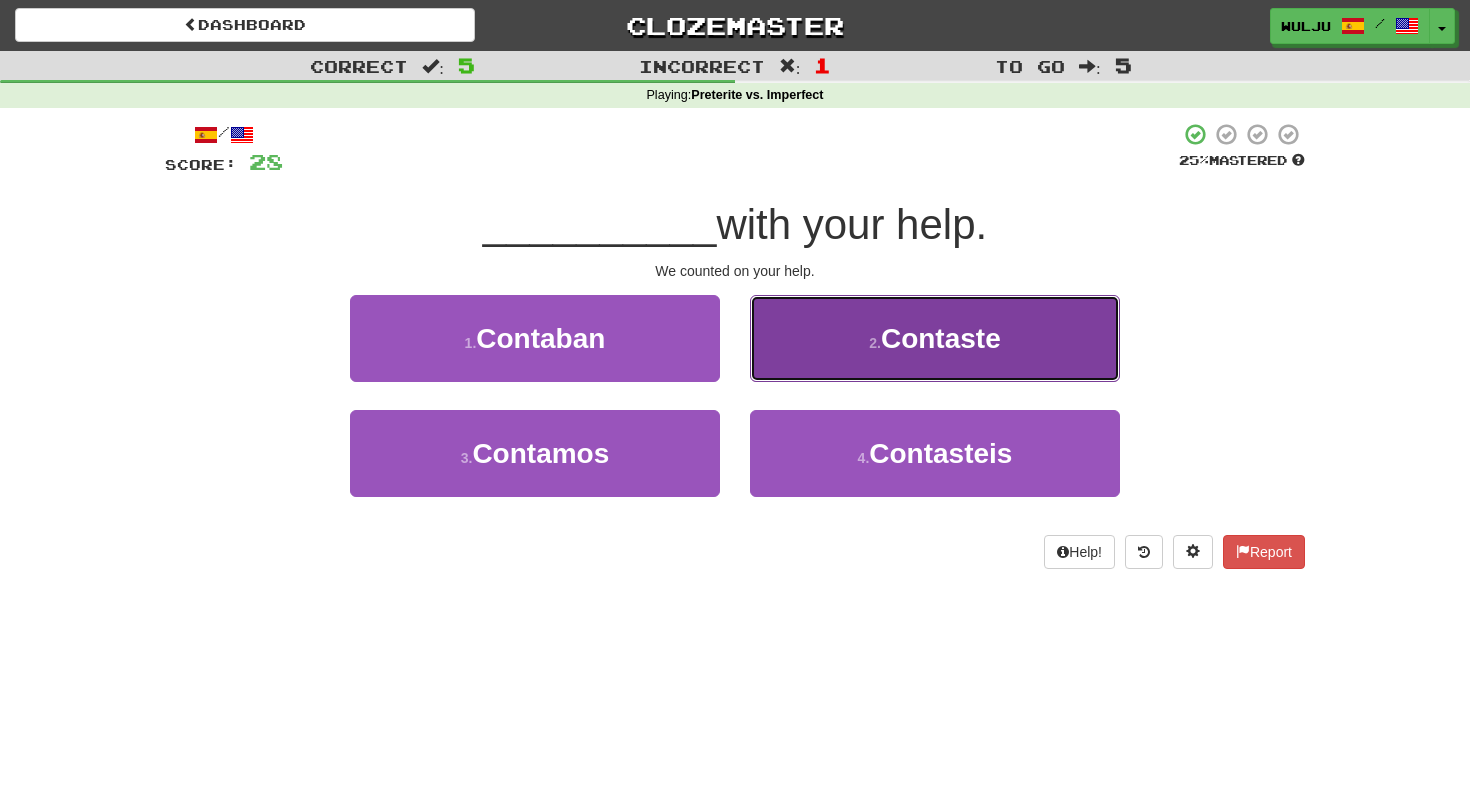 click on "2 .  Contaste" at bounding box center [935, 338] 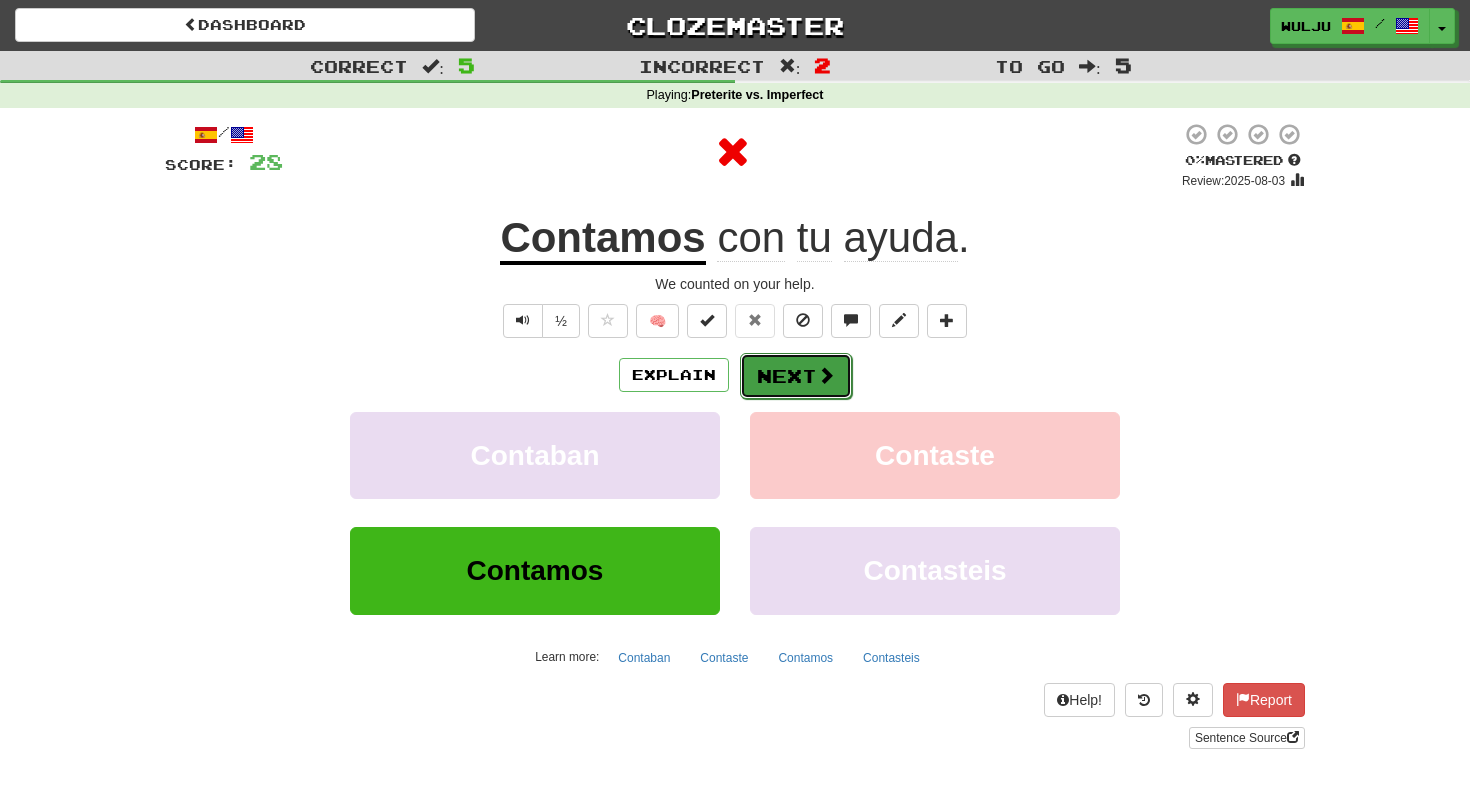 click on "Next" at bounding box center [796, 376] 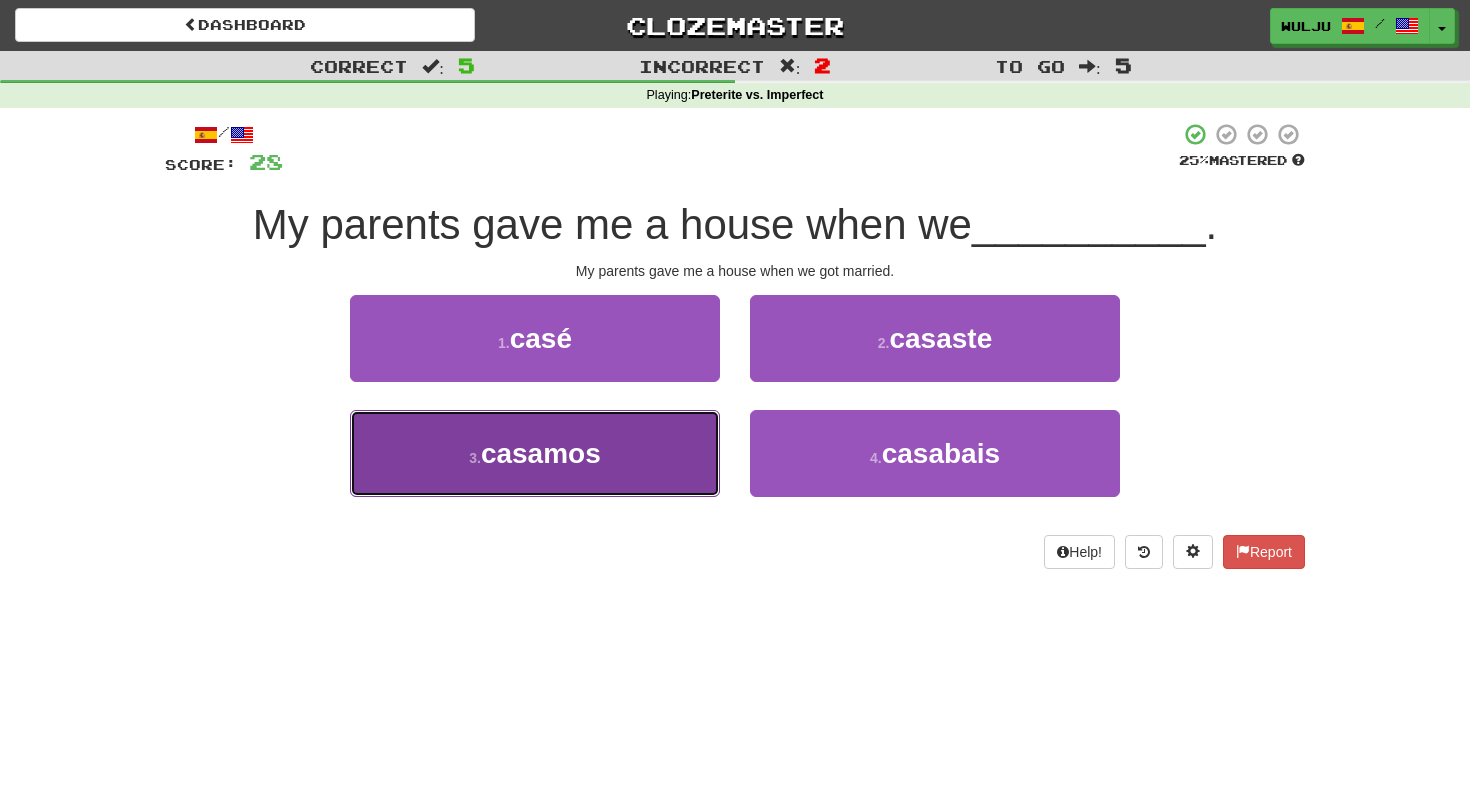 click on "3 .  casamos" at bounding box center [535, 453] 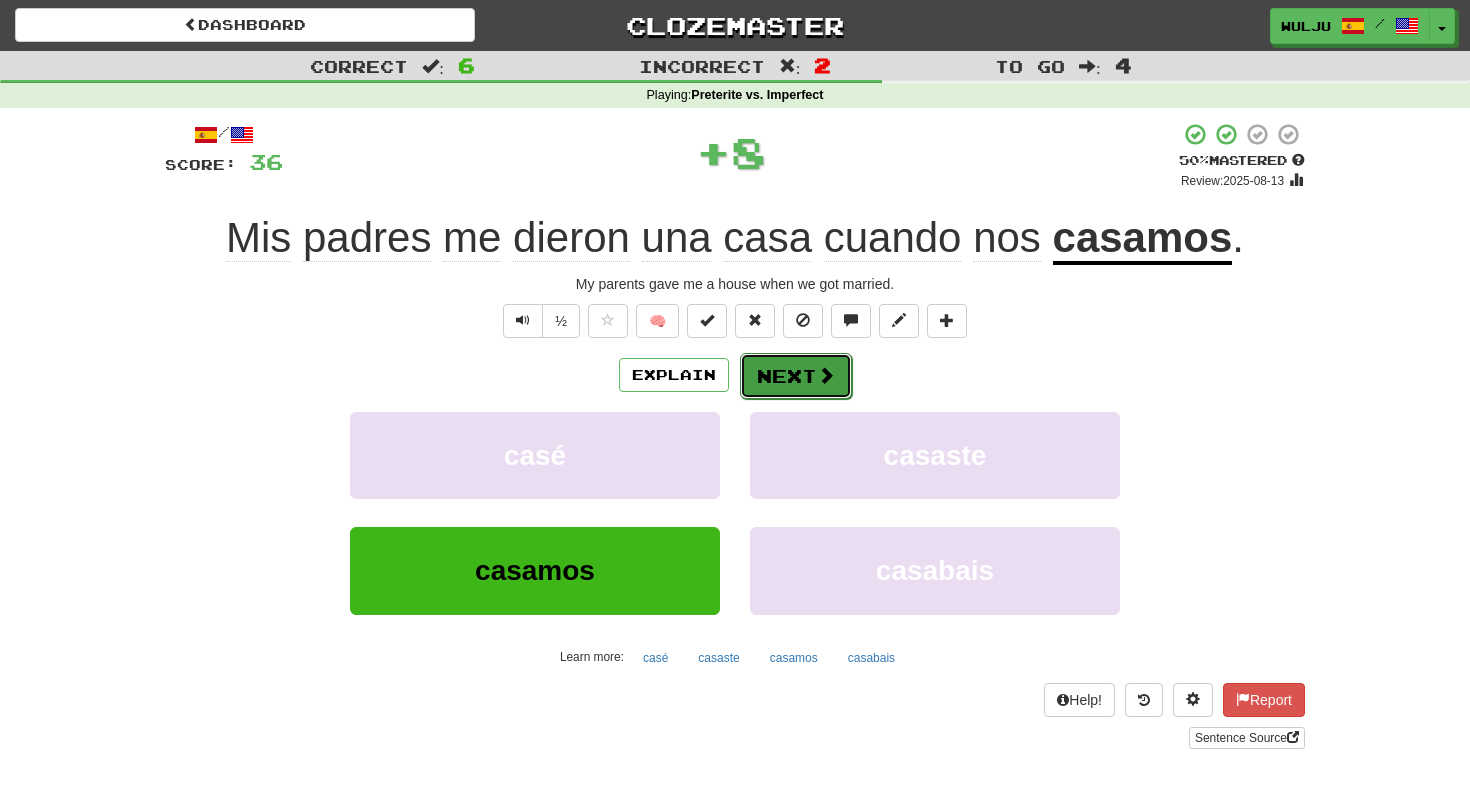 click on "Next" at bounding box center [796, 376] 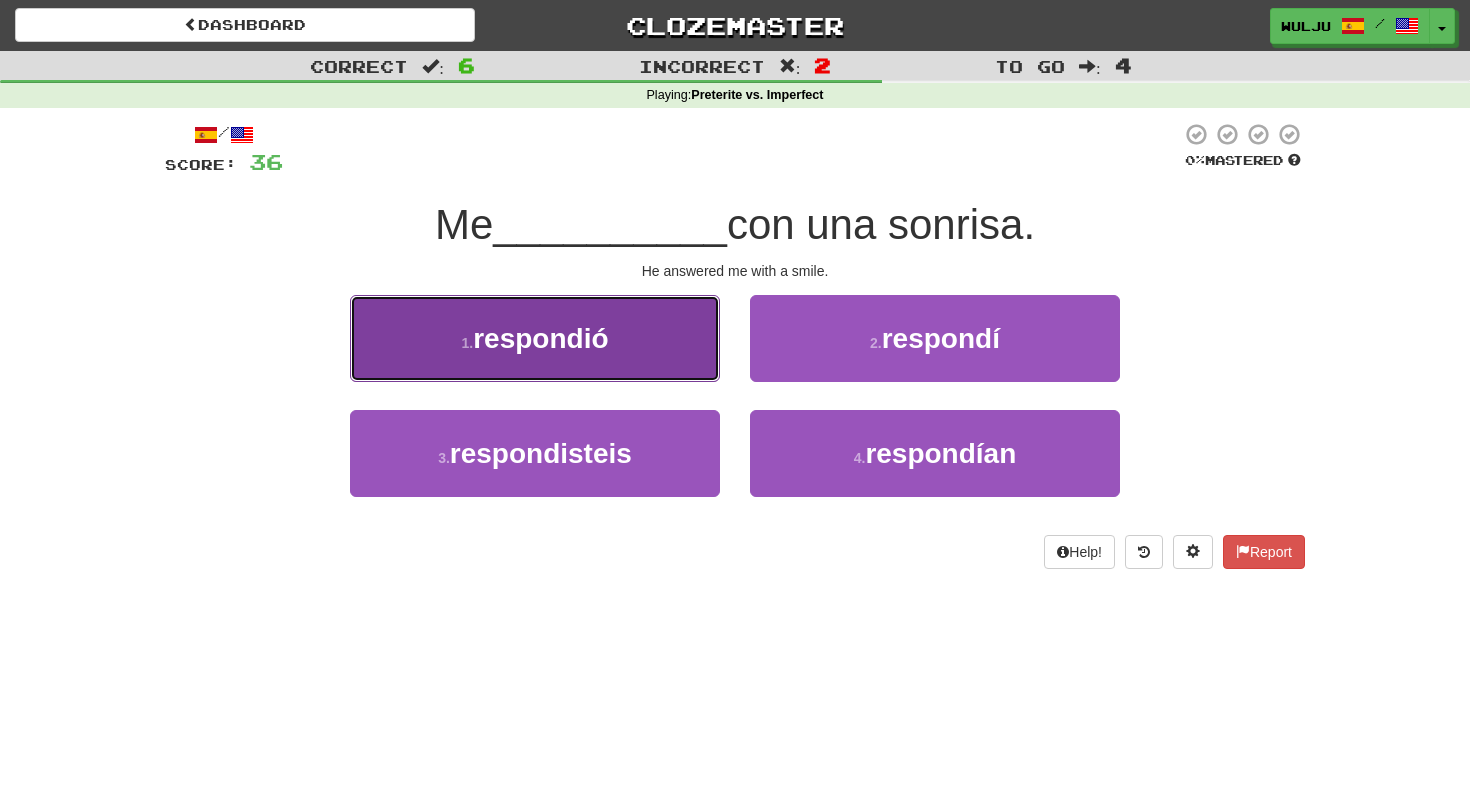 click on "1 .  respondió" at bounding box center (535, 338) 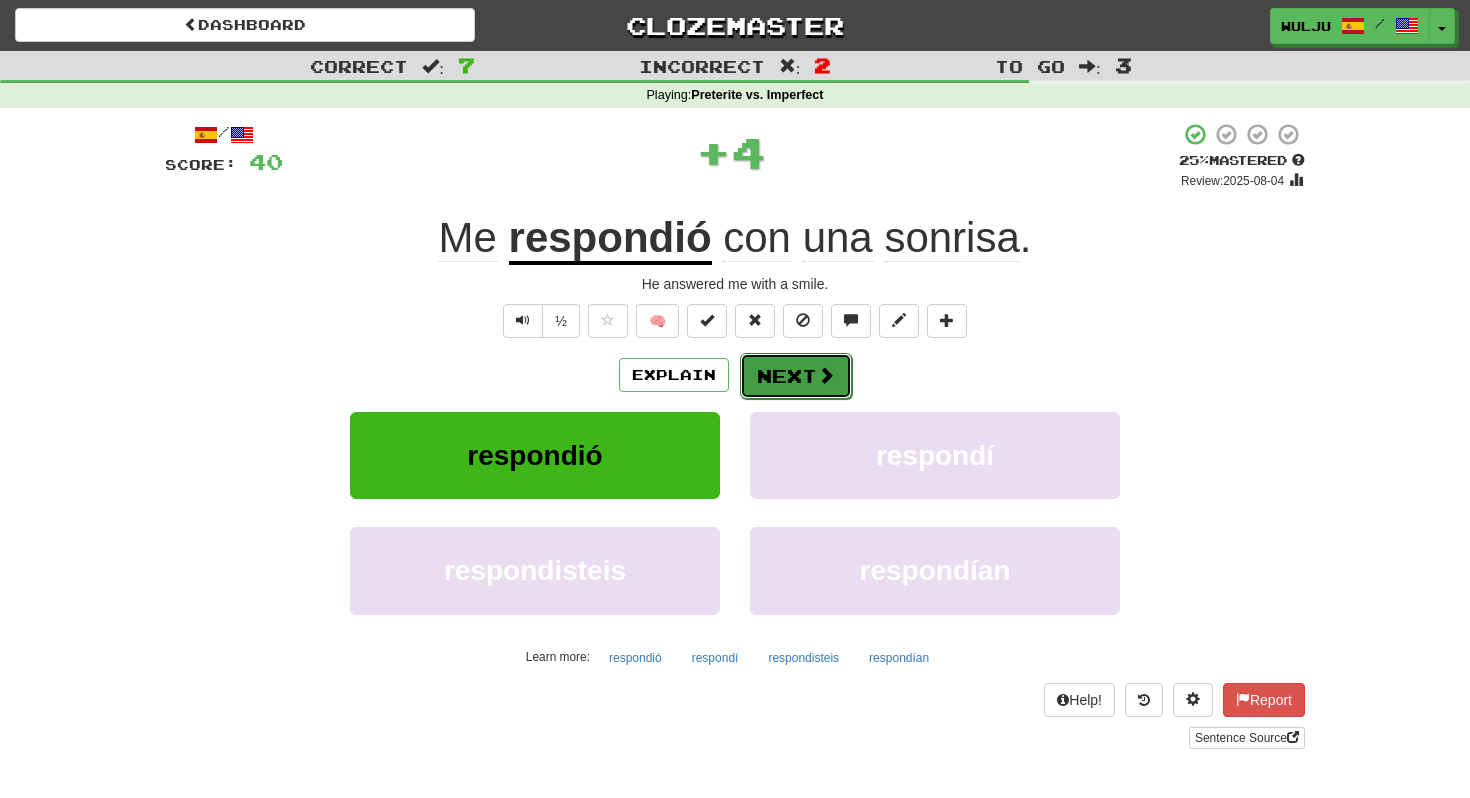 click on "Next" at bounding box center (796, 376) 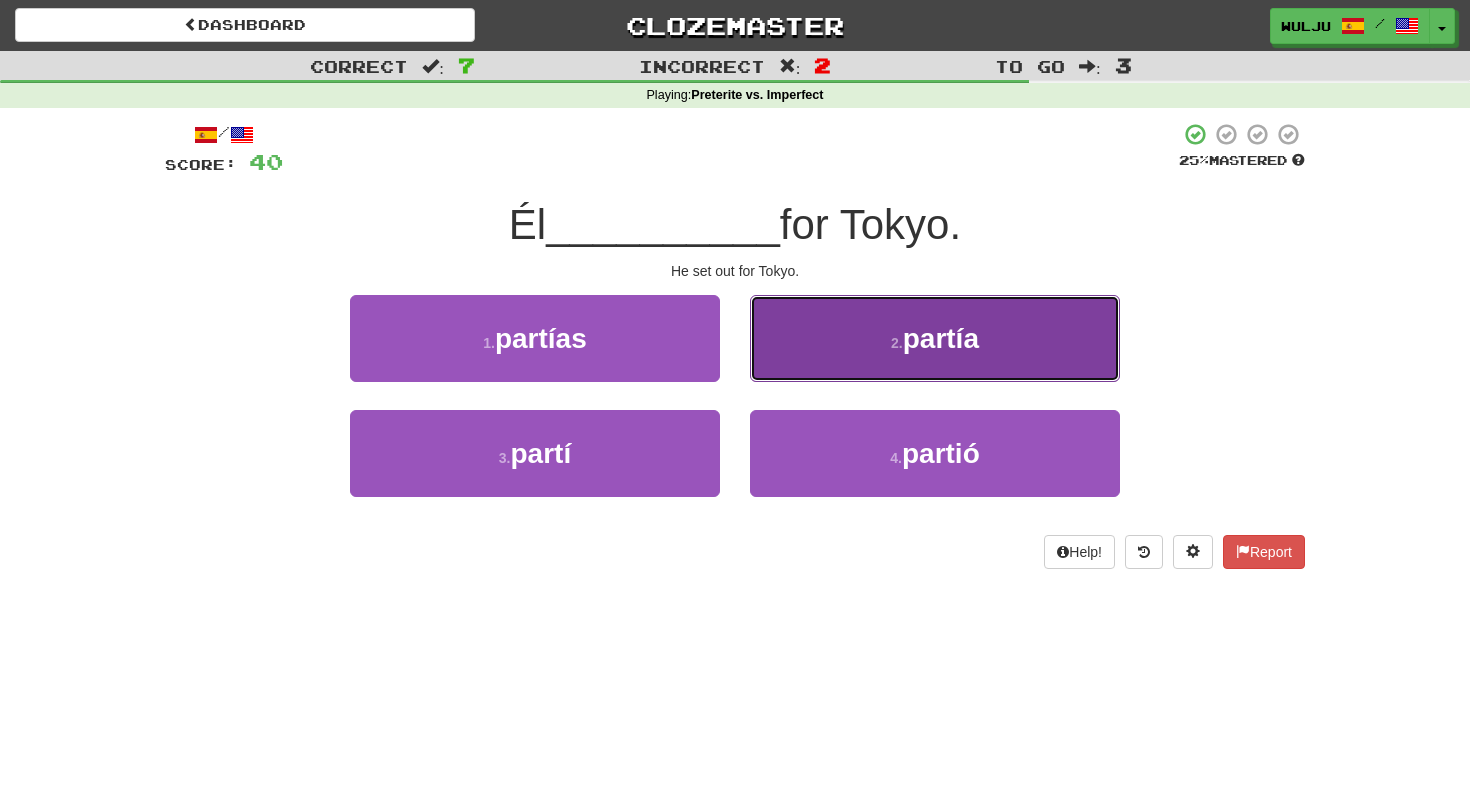 click on "2 .  partía" at bounding box center [935, 338] 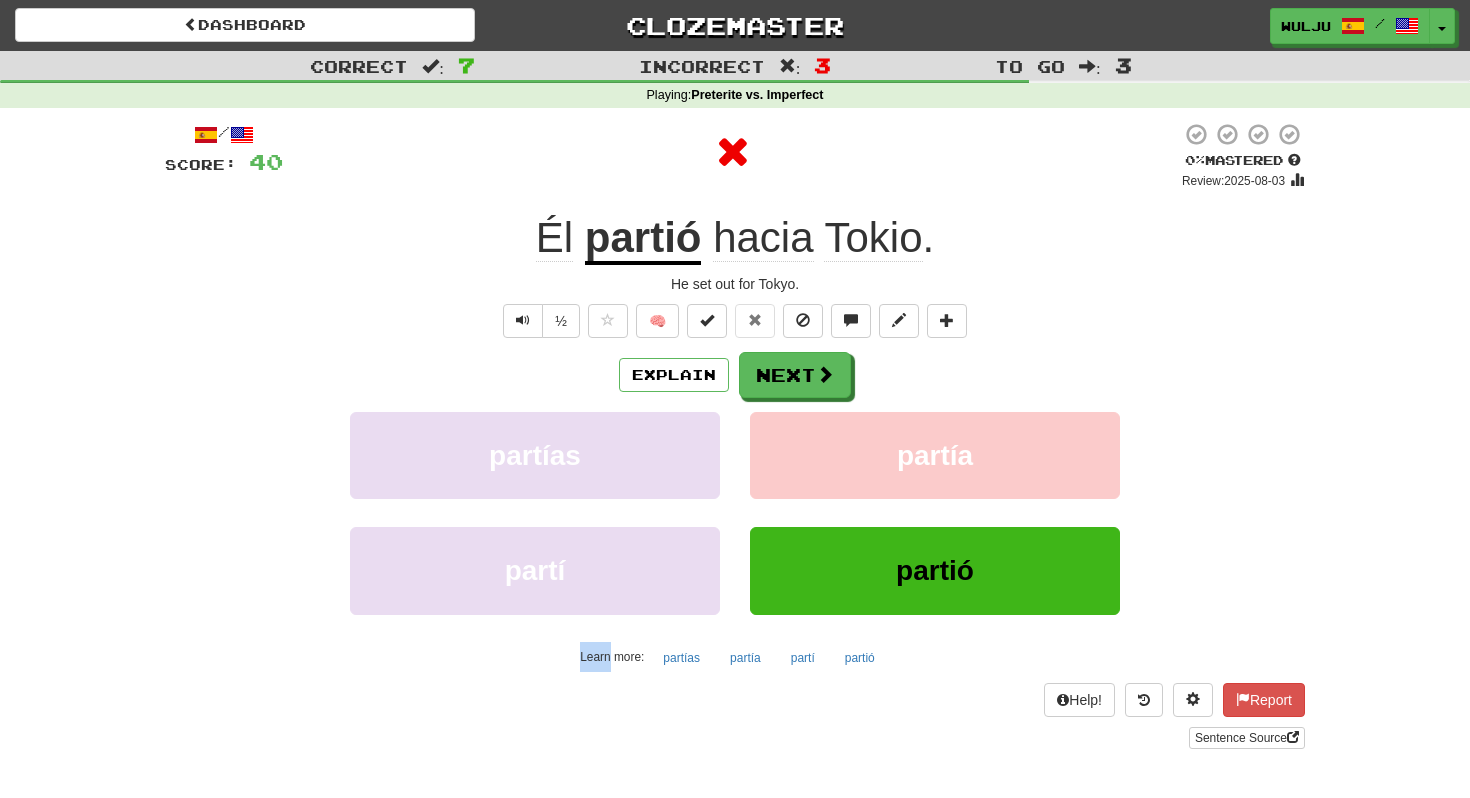drag, startPoint x: 1015, startPoint y: 333, endPoint x: 843, endPoint y: 354, distance: 173.27724 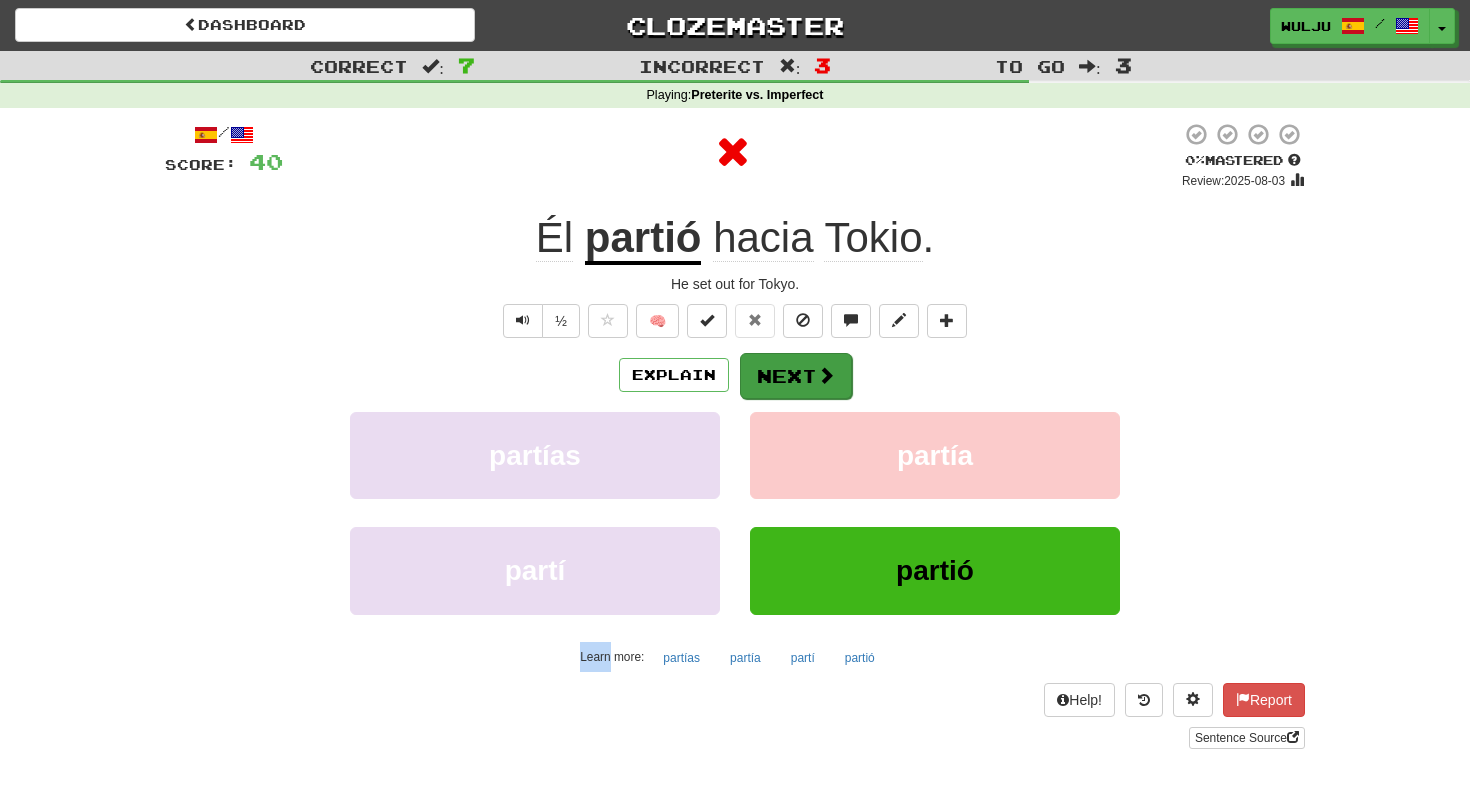 click on "½ 🧠" at bounding box center (735, 321) 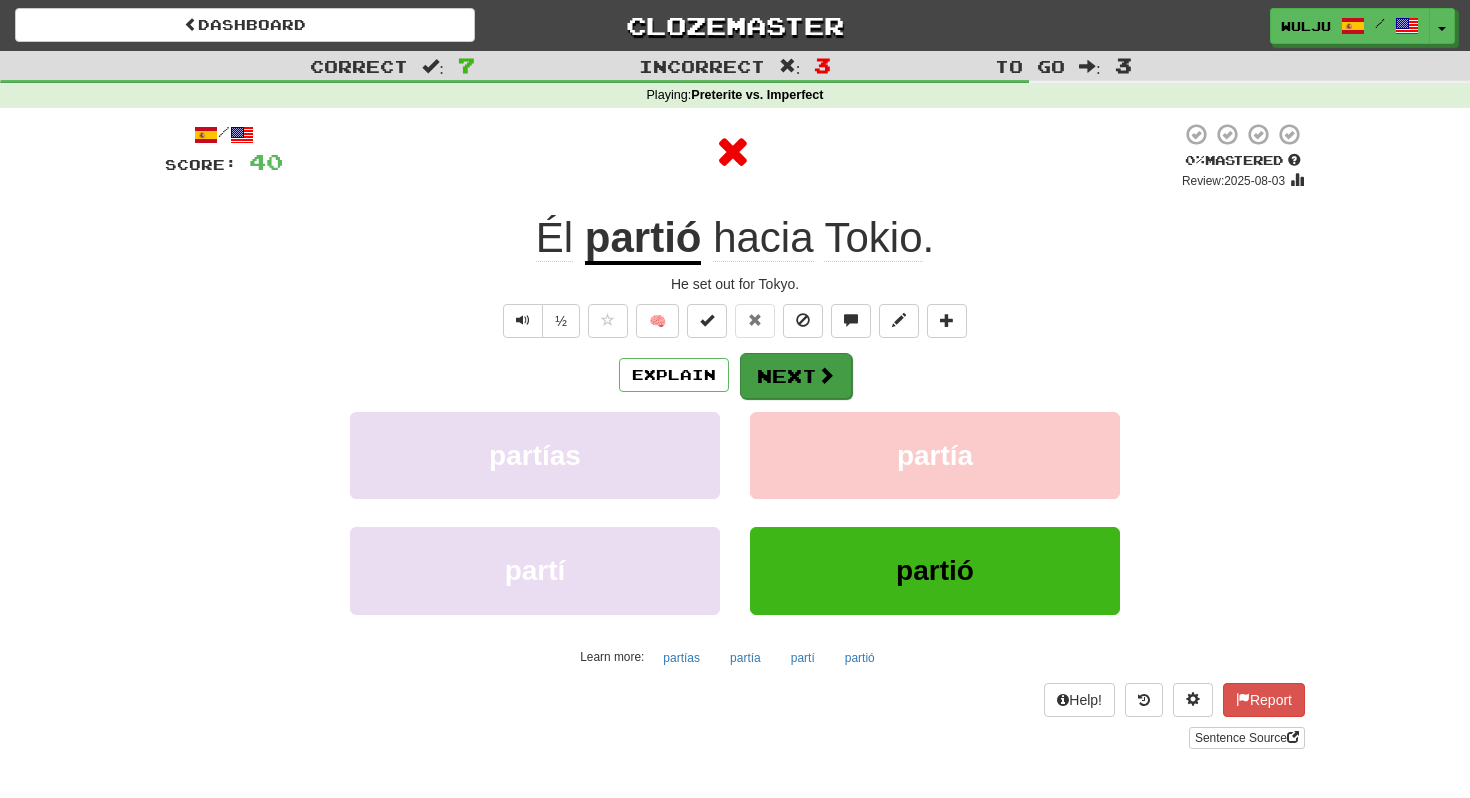 click on "Next" at bounding box center [796, 376] 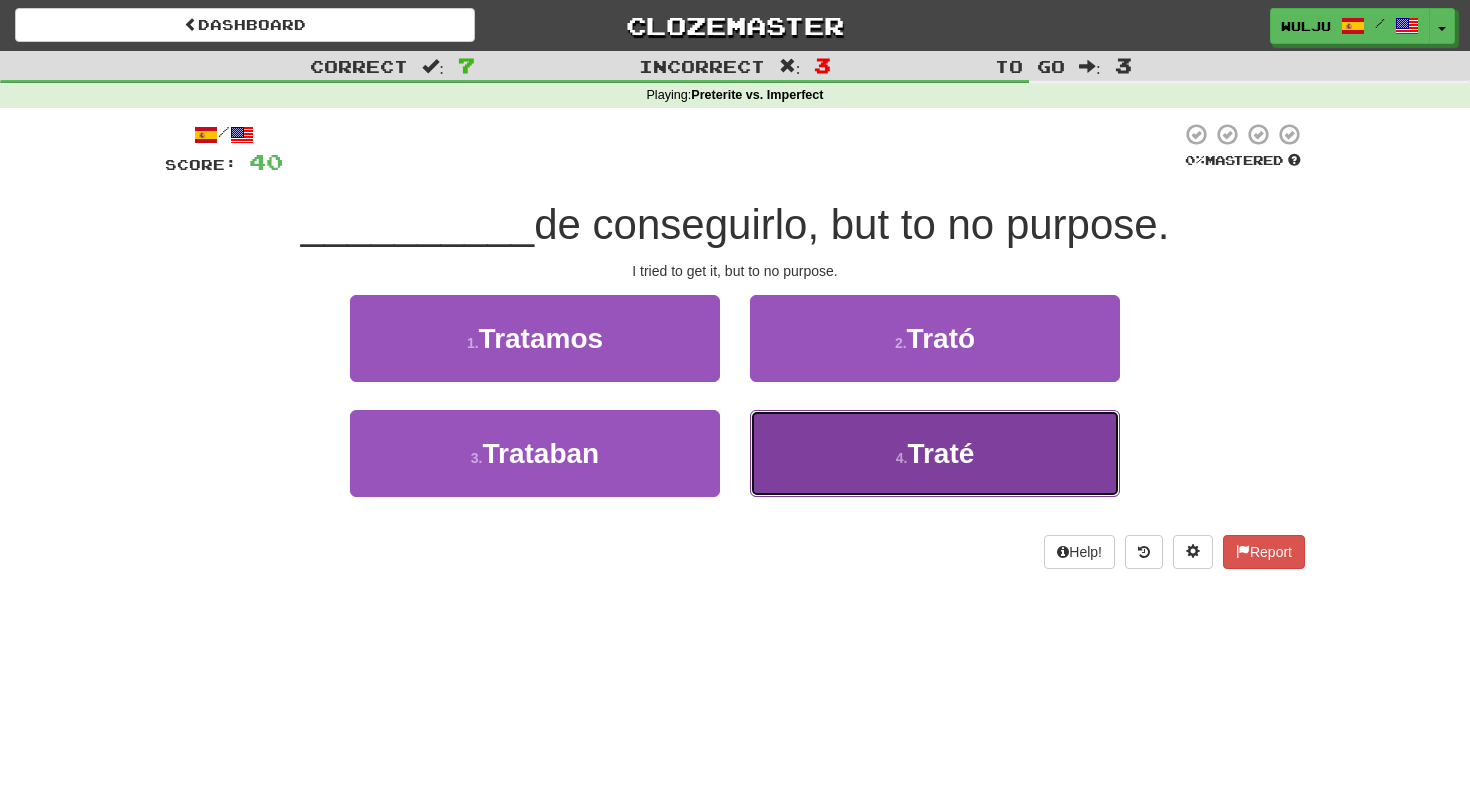 click on "4 .  Traté" at bounding box center (935, 453) 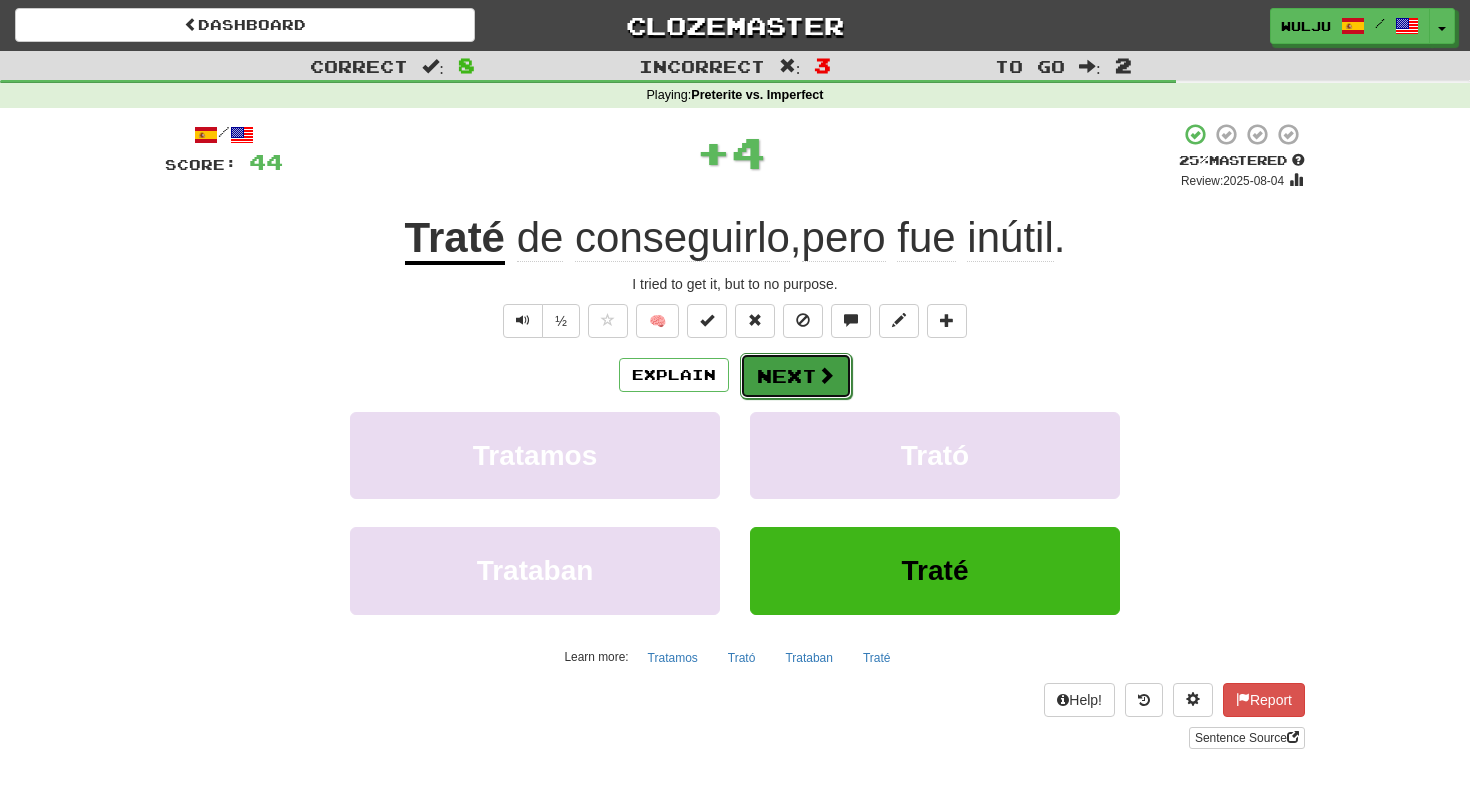 click on "Next" at bounding box center (796, 376) 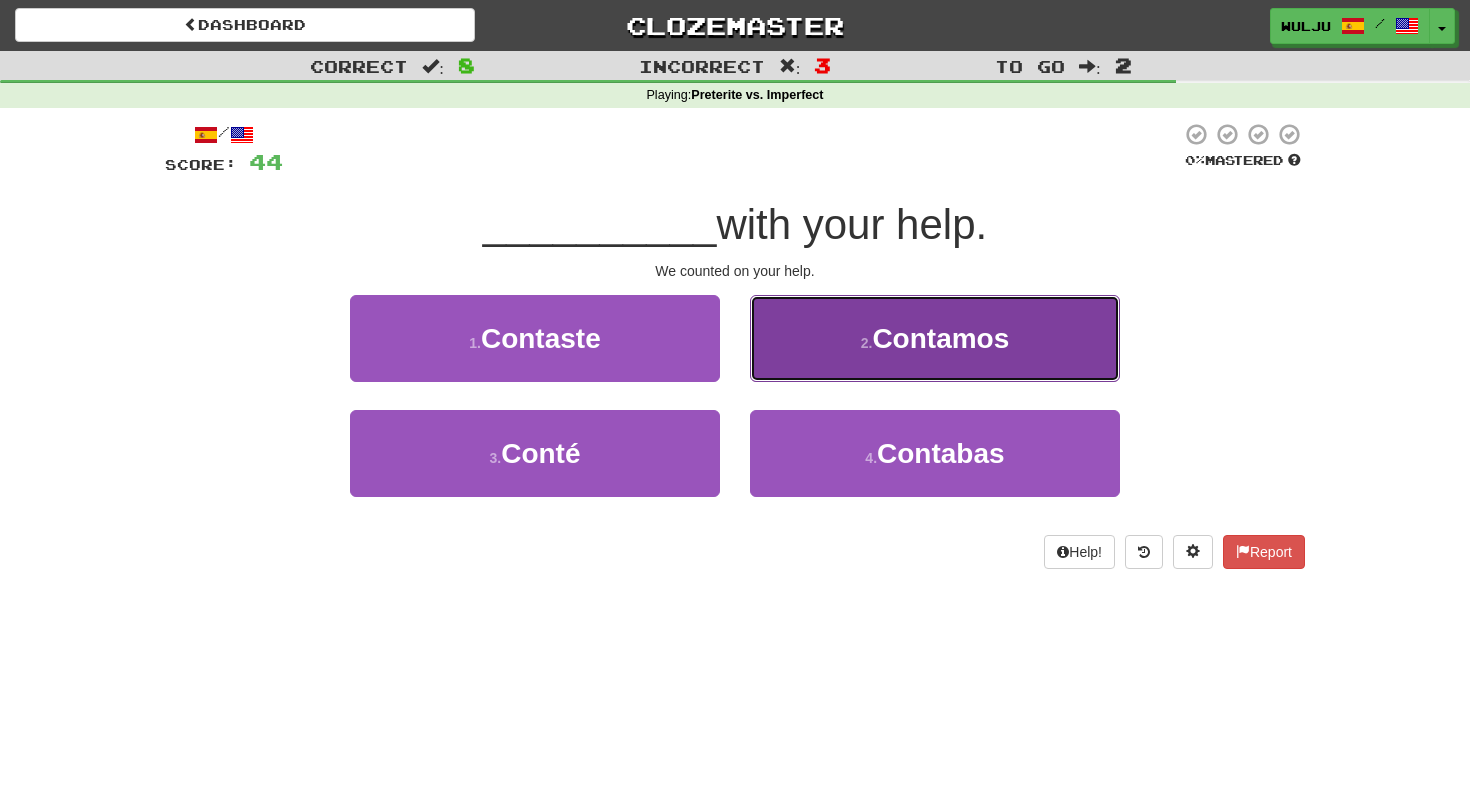 click on "2 .  Contamos" at bounding box center (935, 338) 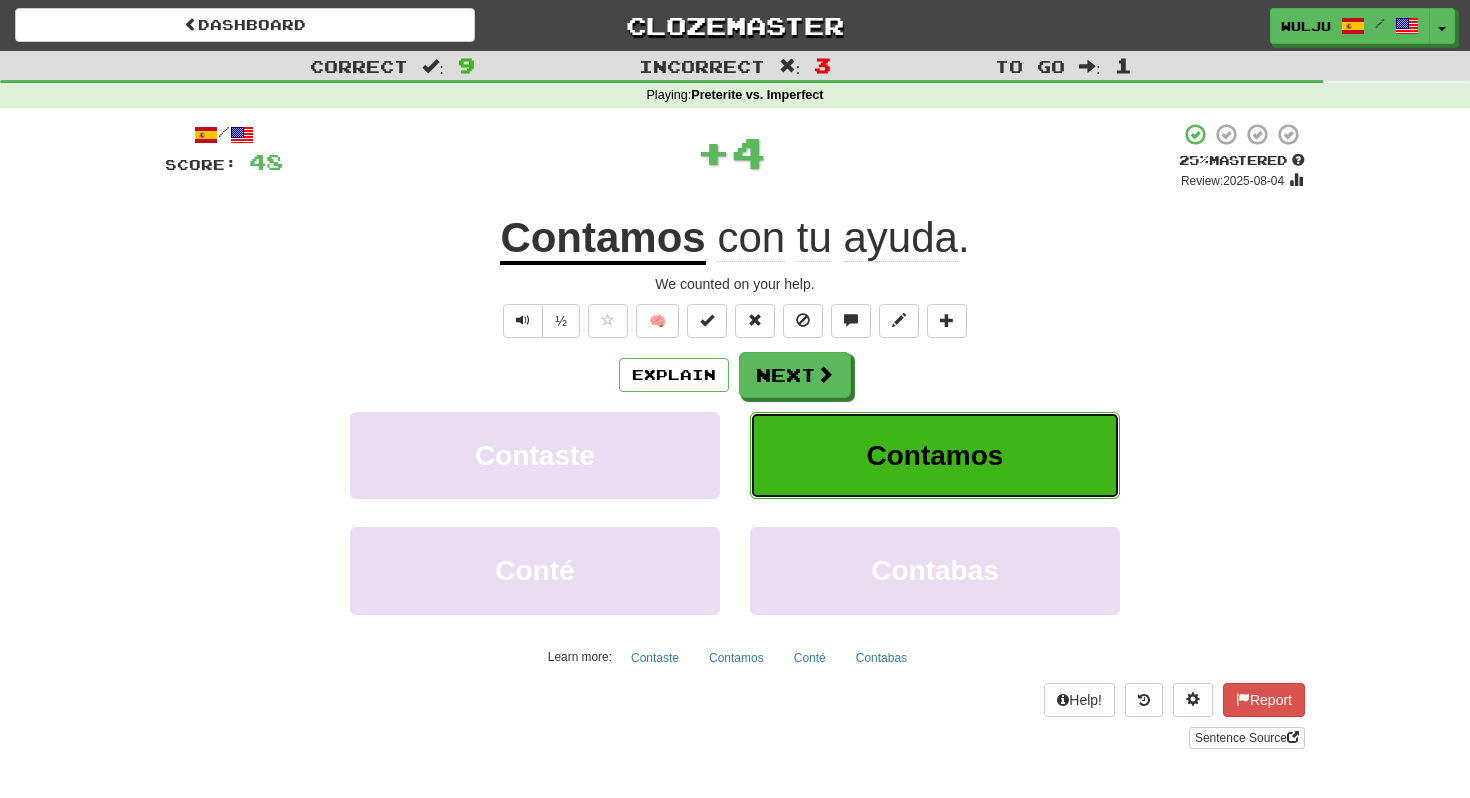 type 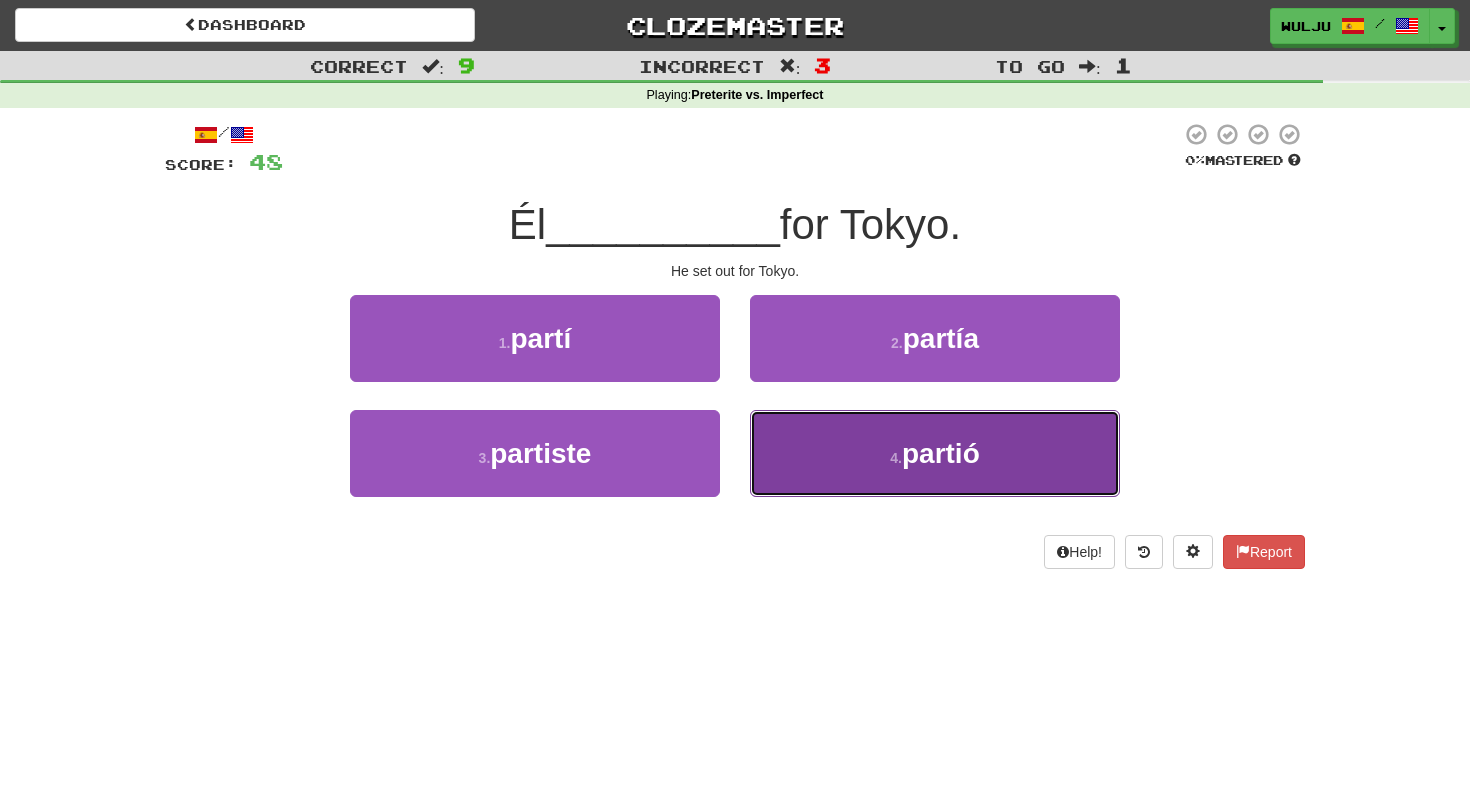 click on "4 .  partió" at bounding box center [935, 453] 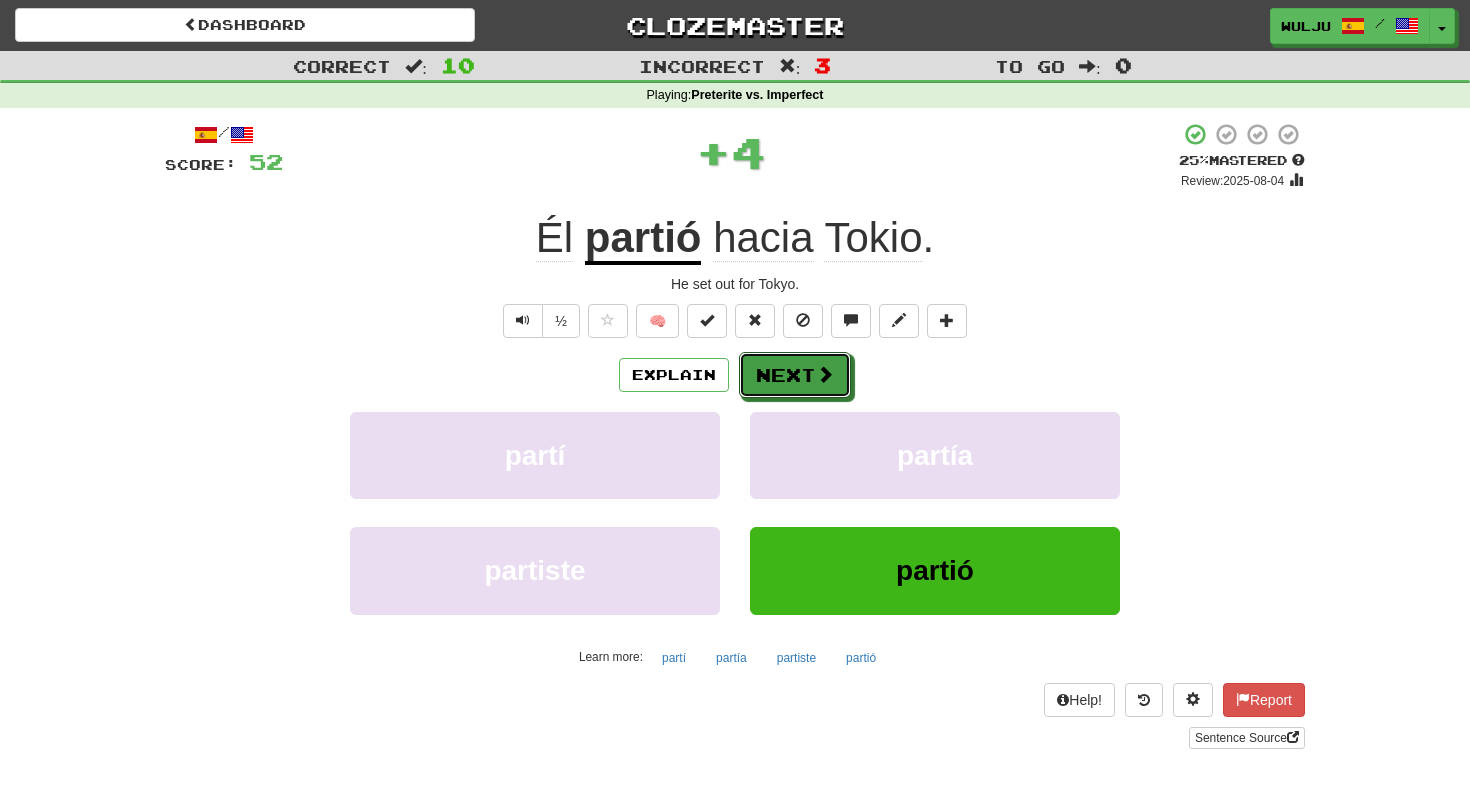 click on "Next" at bounding box center [795, 375] 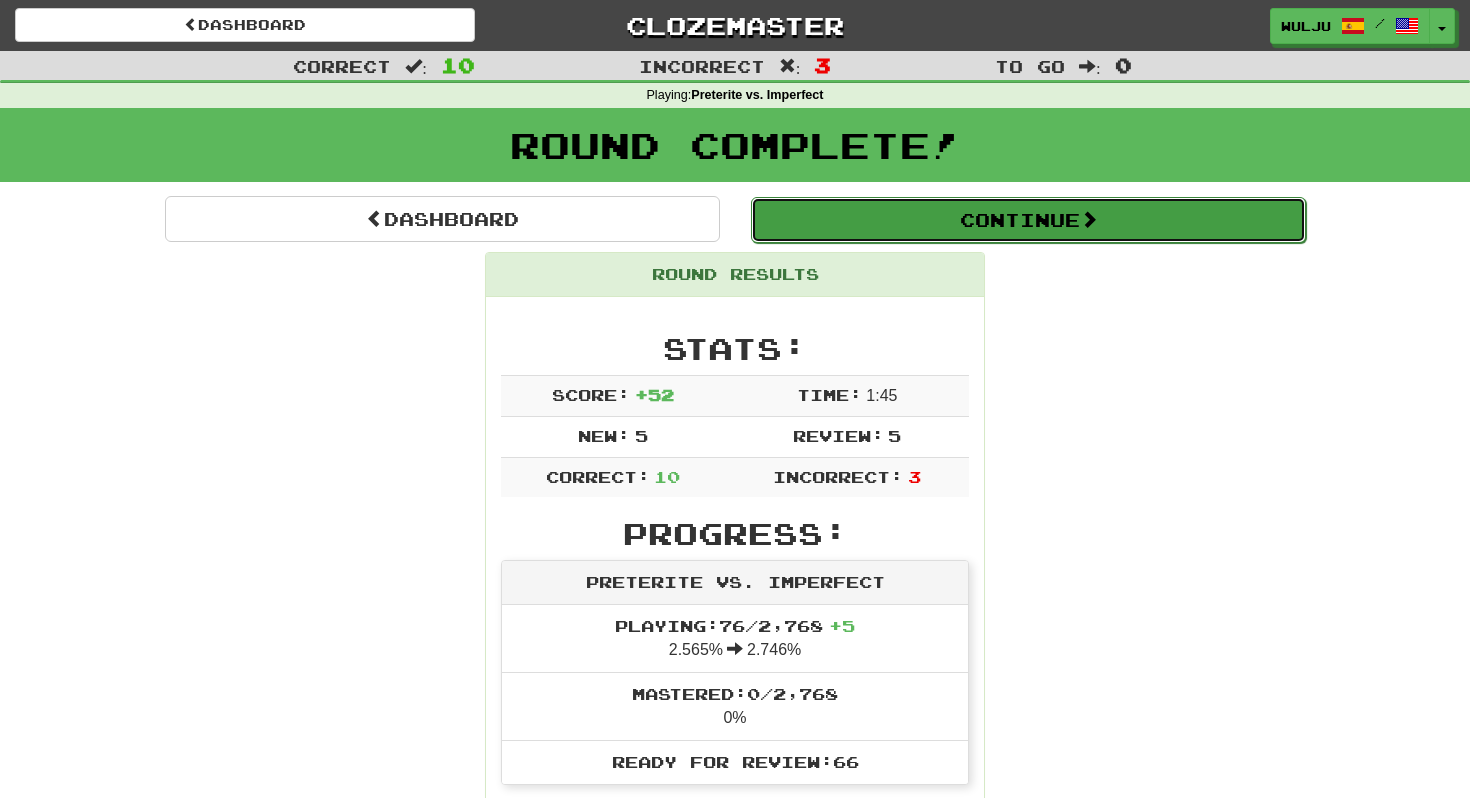 click on "Continue" at bounding box center [1028, 220] 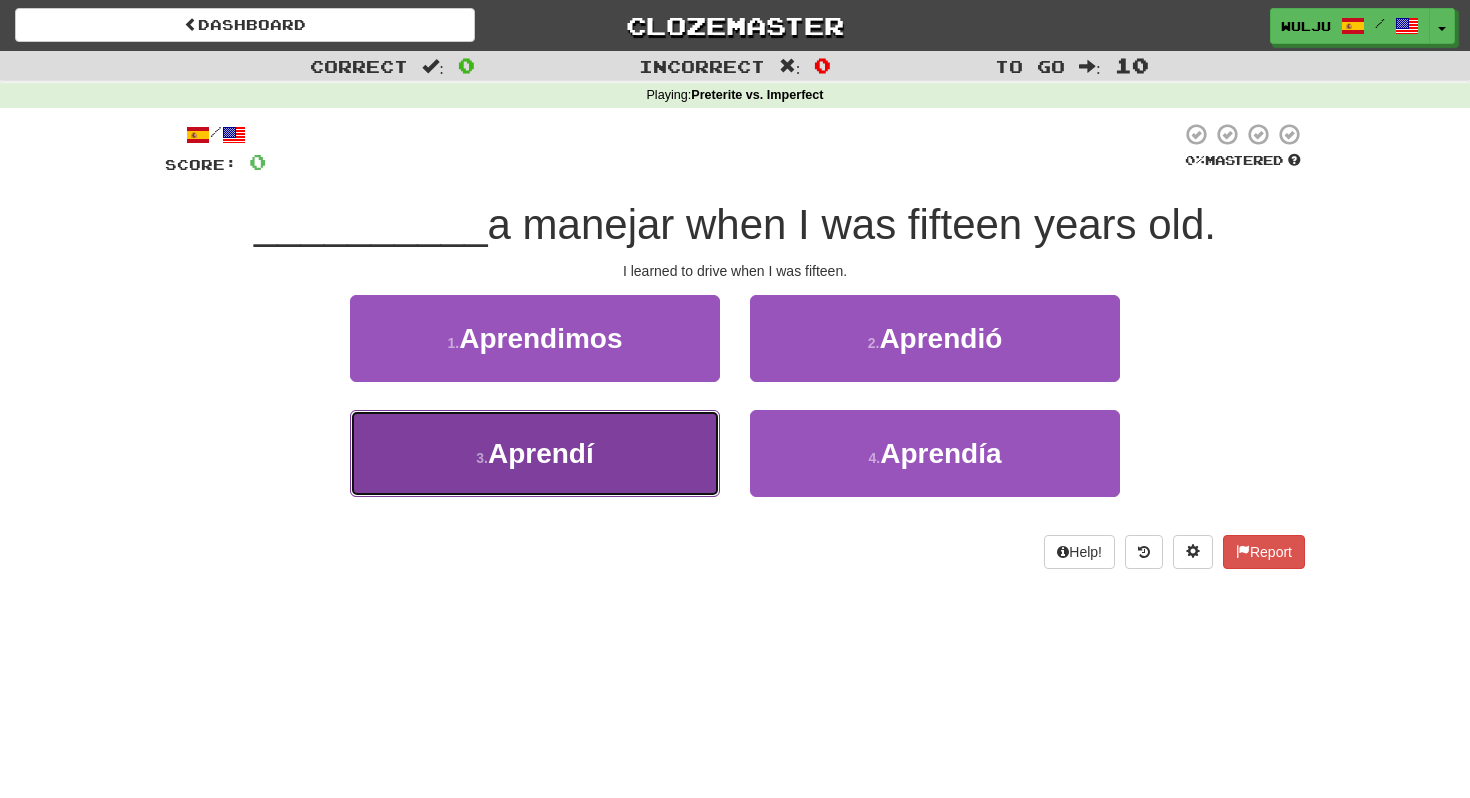 click on "3 .  Aprendí" at bounding box center (535, 453) 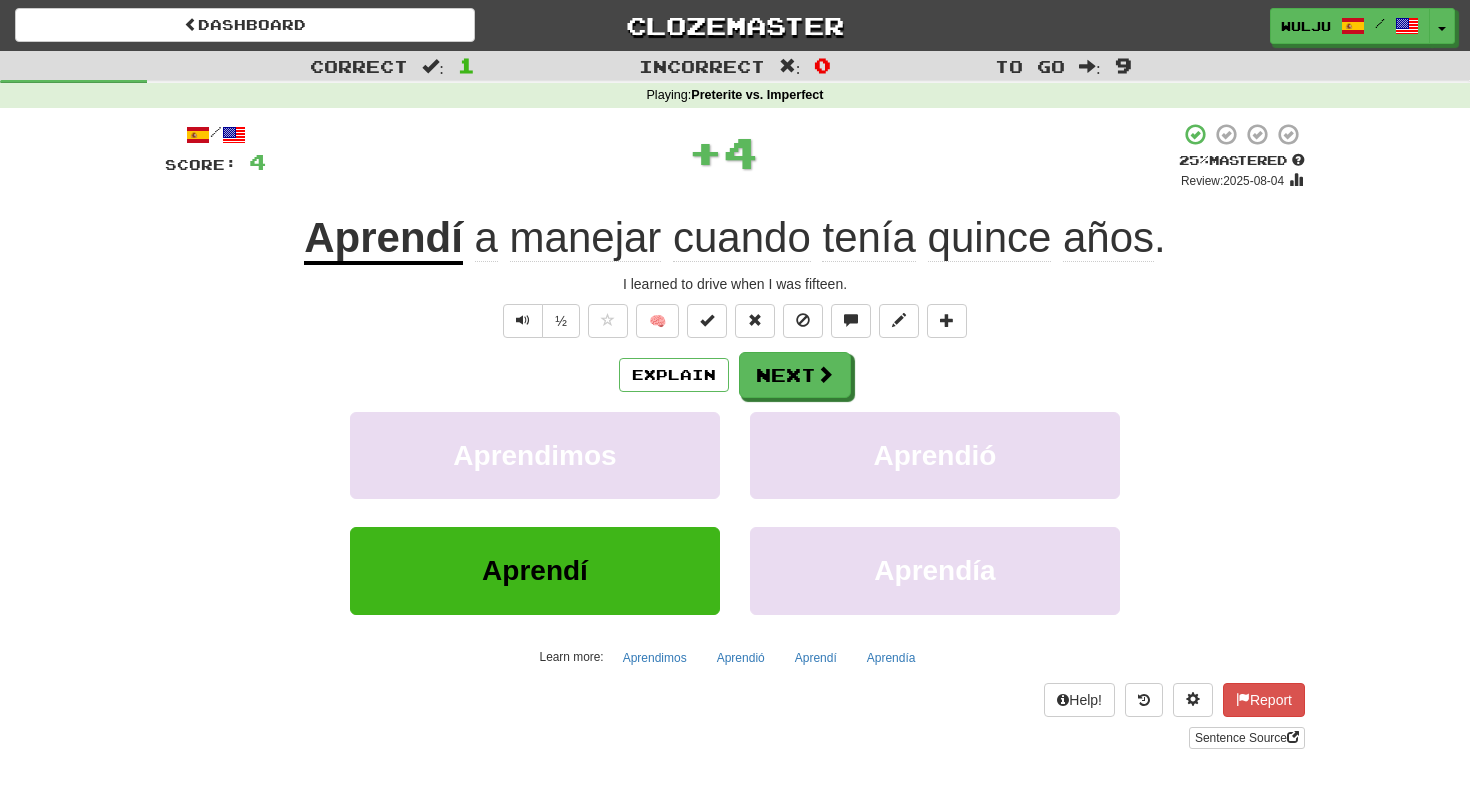 click on "Explain Next" at bounding box center [735, 375] 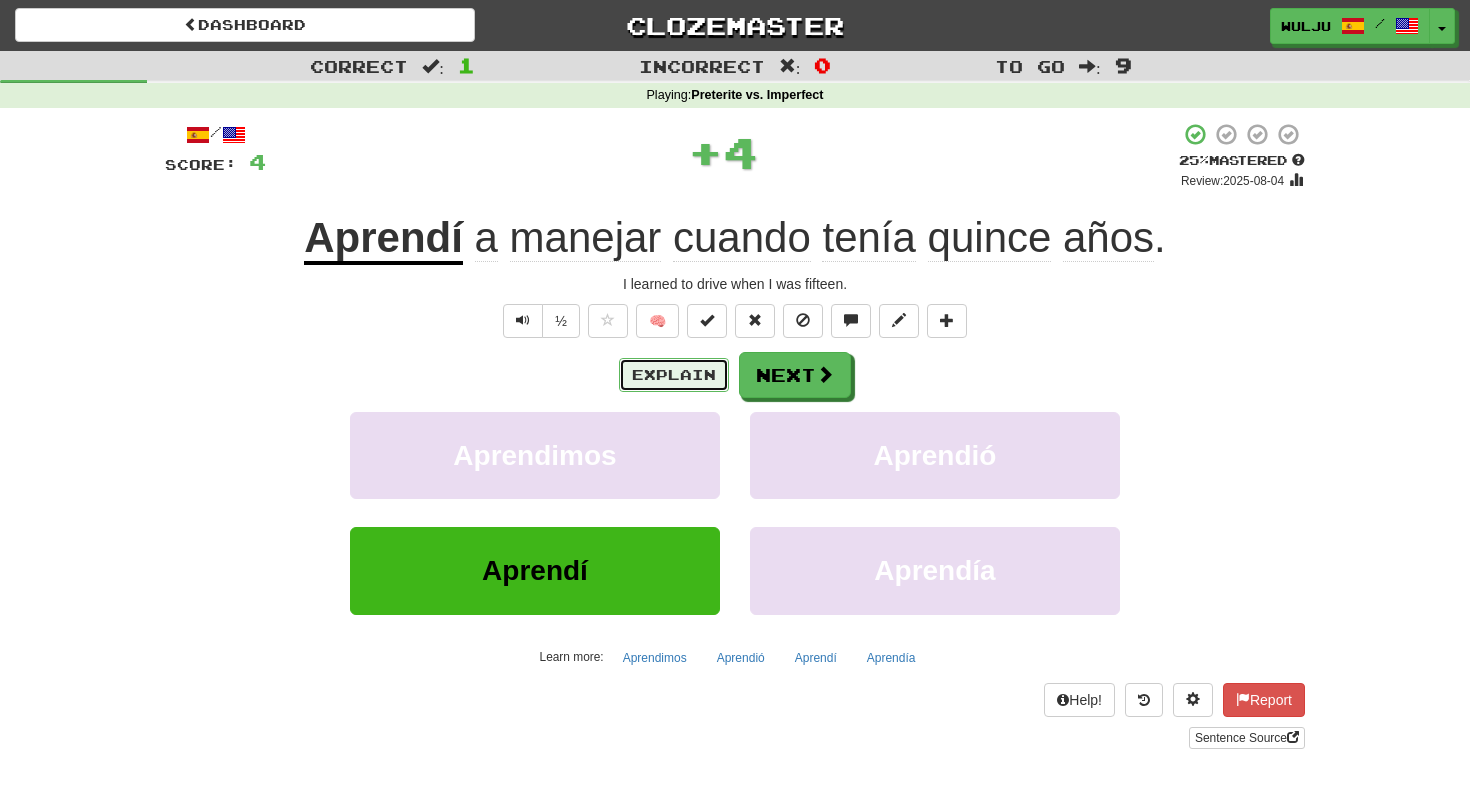 click on "Explain" at bounding box center (674, 375) 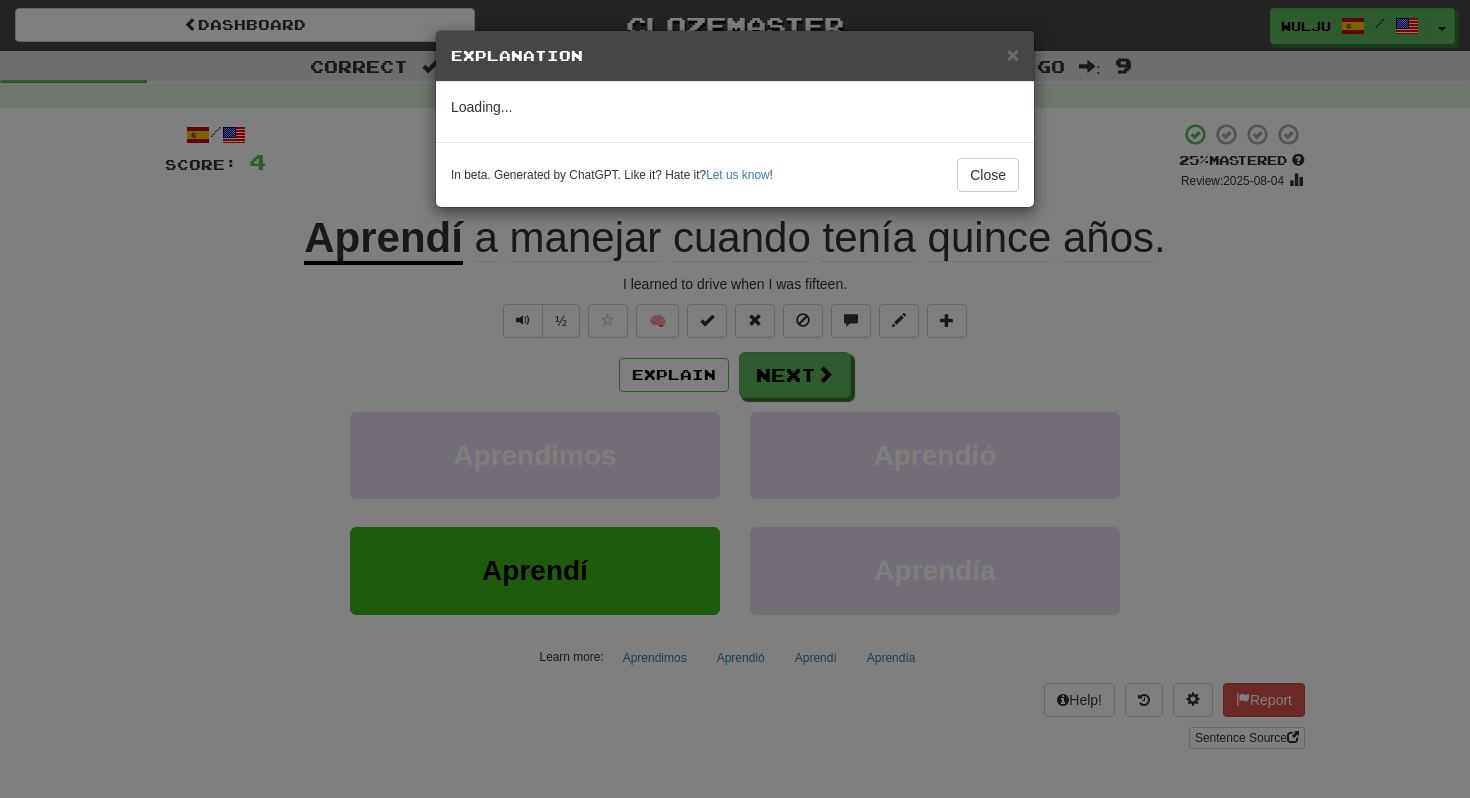 click on "× Explanation Loading... In beta. Generated by ChatGPT. Like it? Hate it?  Let us know ! Close" at bounding box center (735, 399) 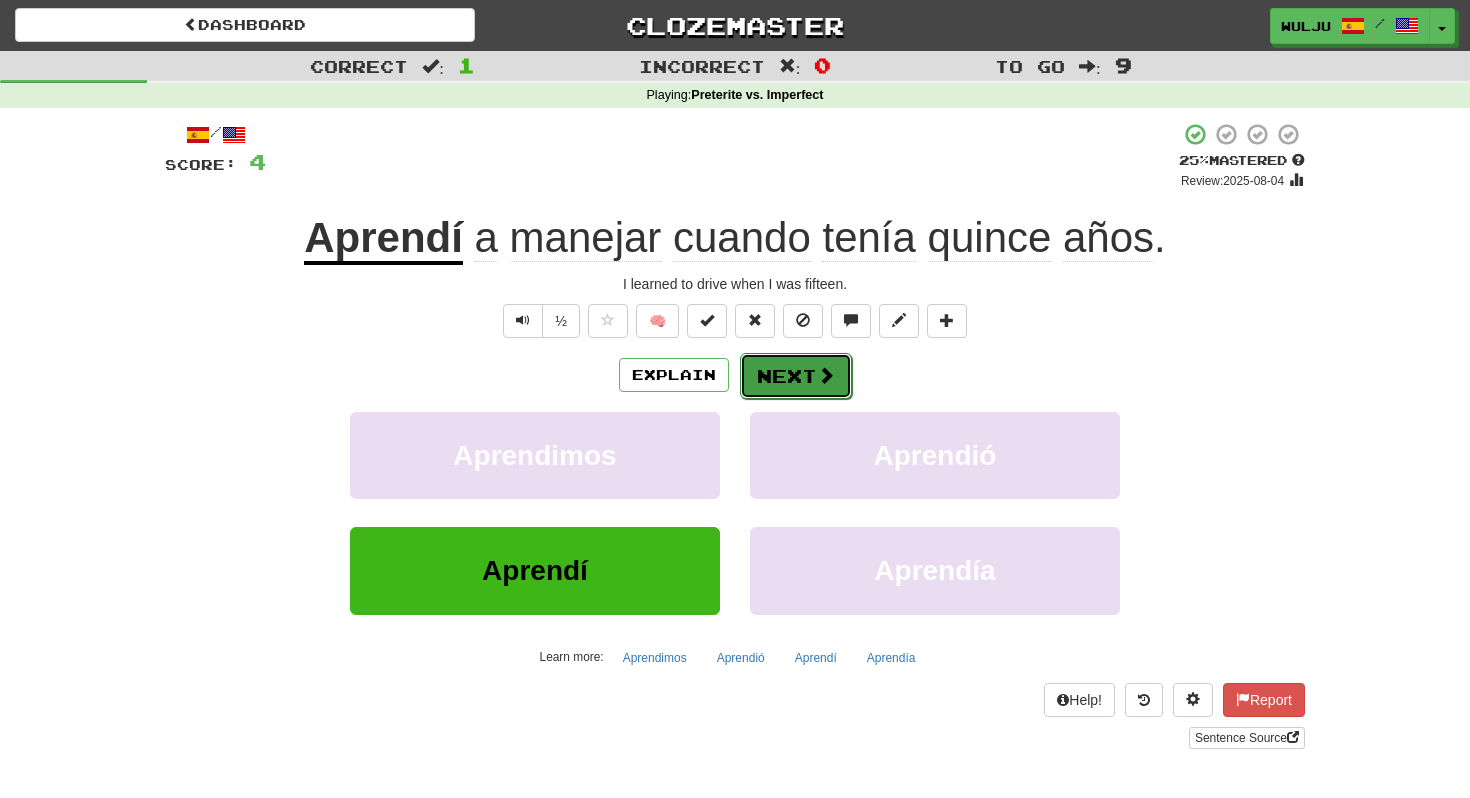 click on "Next" at bounding box center (796, 376) 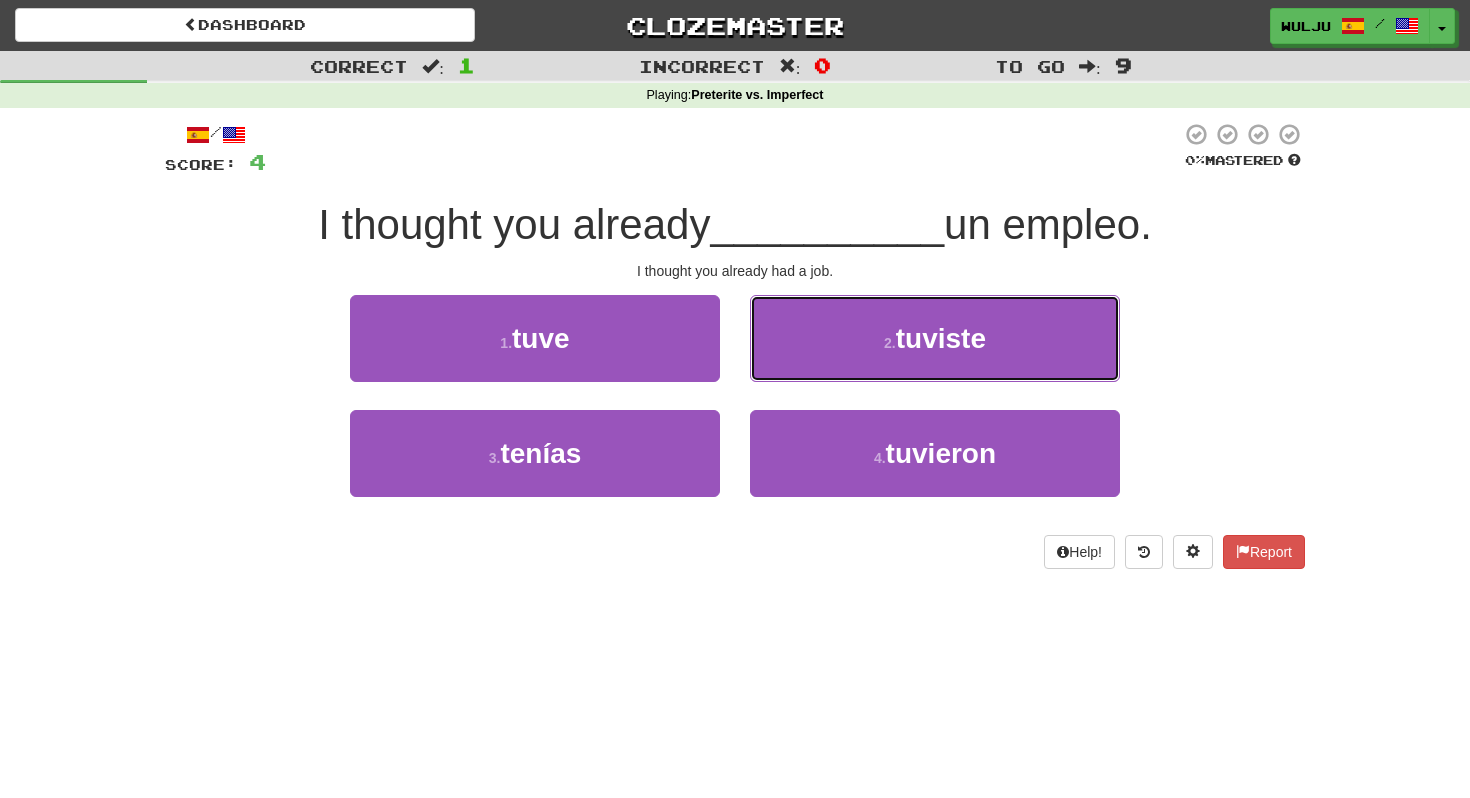 click on "2 .  tuviste" at bounding box center [935, 338] 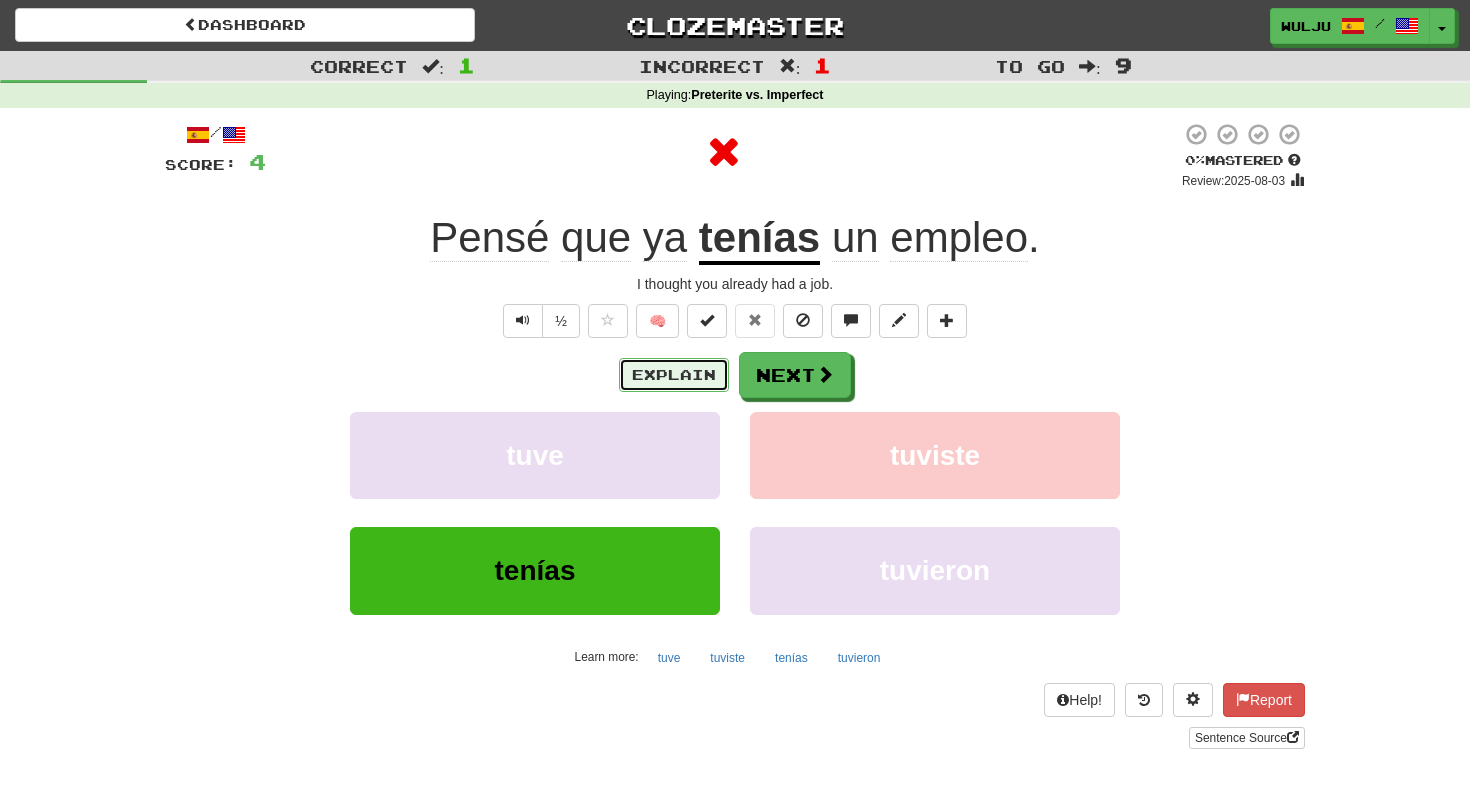 click on "Explain" at bounding box center [674, 375] 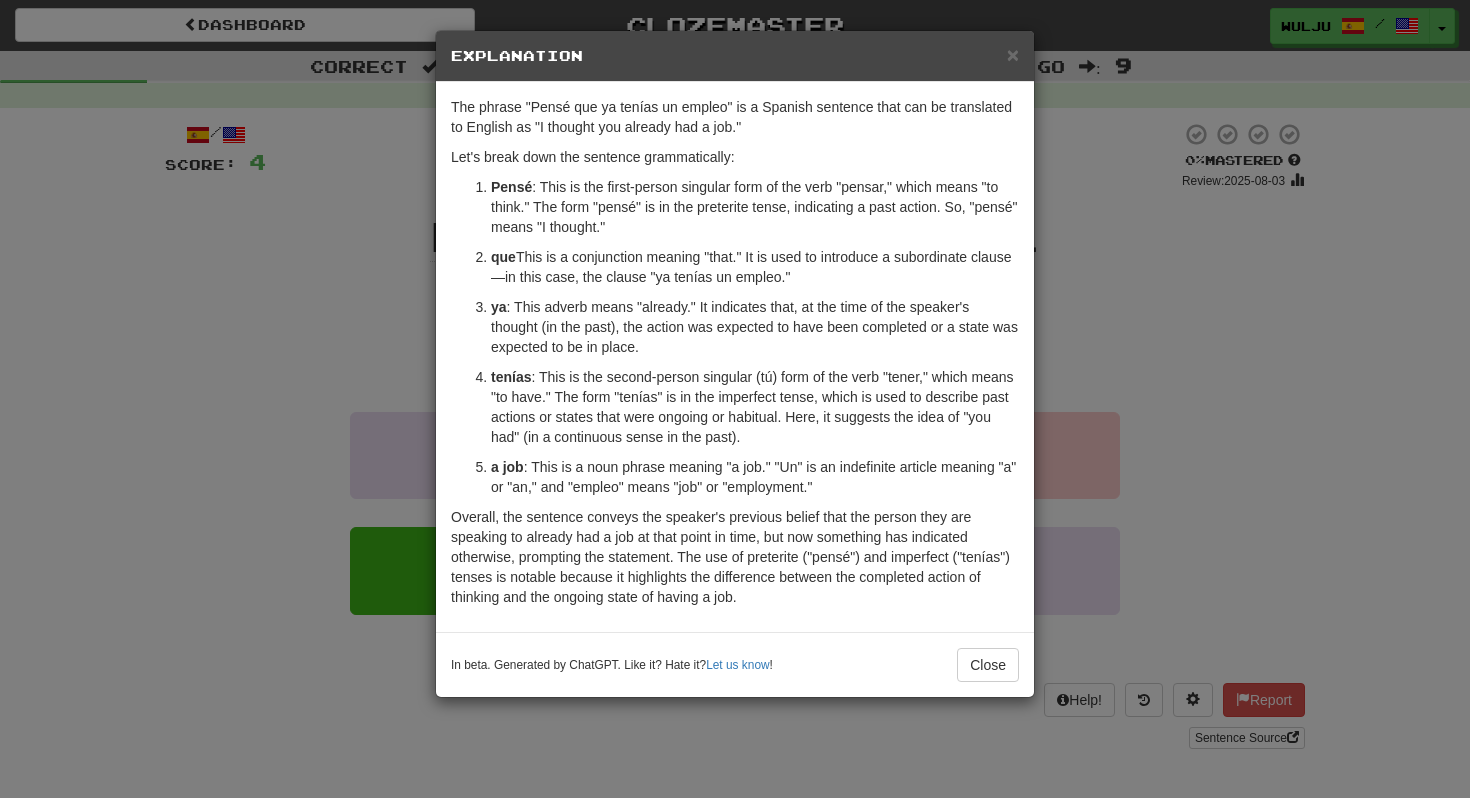 click on "× Explanation The phrase "Pensé que ya tenías un empleo" is a Spanish sentence that can be translated to English as "I thought you already had a job."
Let's break down the sentence grammatically:
Pensé : This is the first-person singular form of the verb "pensar," which means "to think." The form "pensé" is in the preterite tense, indicating a past action. So, "pensé" means "I thought."
que : This is a conjunction meaning "that." It is used to introduce a subordinate clause—in this case, the clause "ya tenías un empleo."
ya : This adverb means "already." It indicates that, at the time of the speaker's thought (in the past), the action was expected to have been completed or a state was expected to be in place.
tenías
un empleo : This is a noun phrase meaning "a job." "Un" is an indefinite article meaning "a" or "an," and "empleo" means "job" or "employment."
In beta. Generated by ChatGPT. Like it? Hate it?  Let us know ! Close" at bounding box center (735, 399) 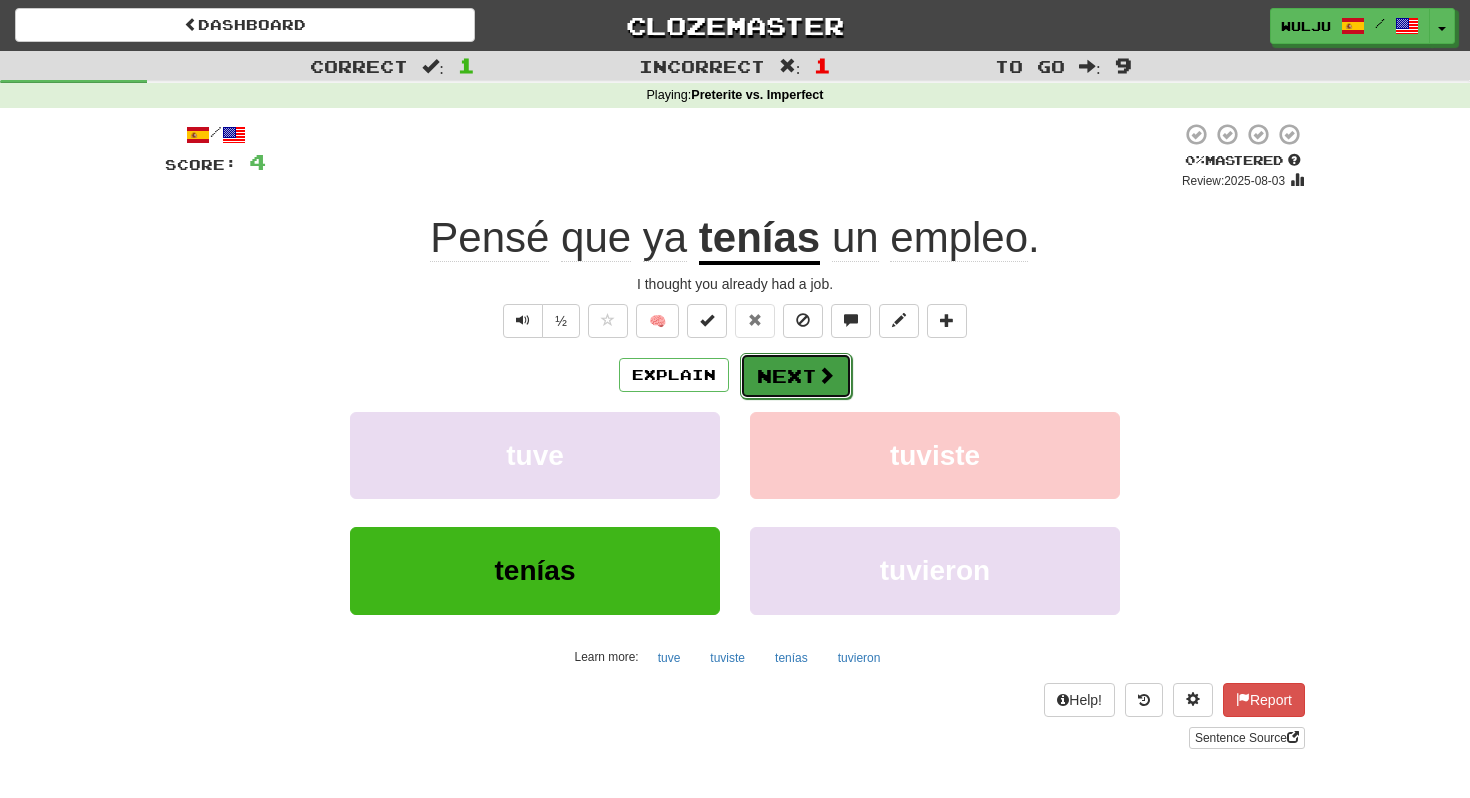 click at bounding box center [826, 375] 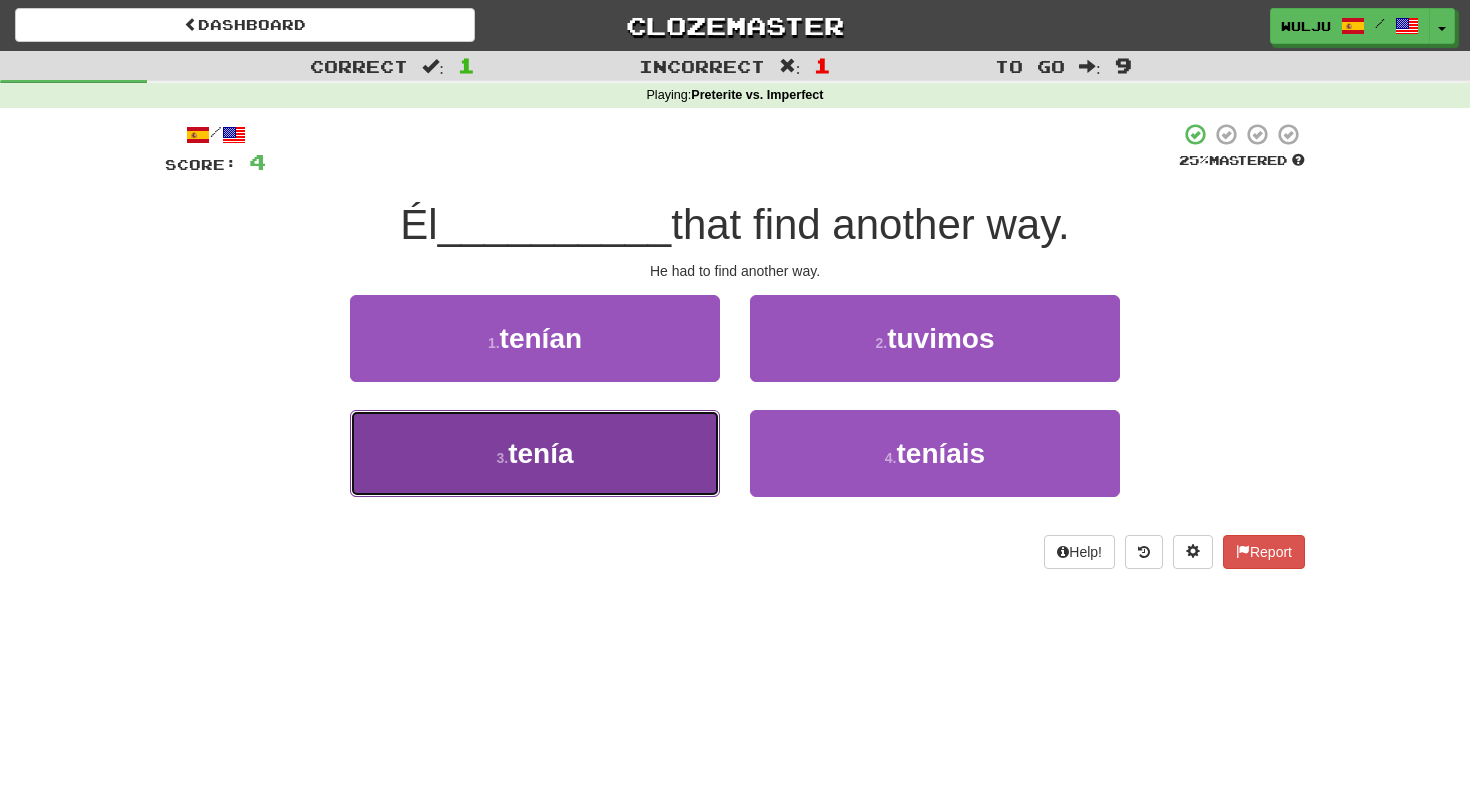 click on "3 .  tenía" at bounding box center [535, 453] 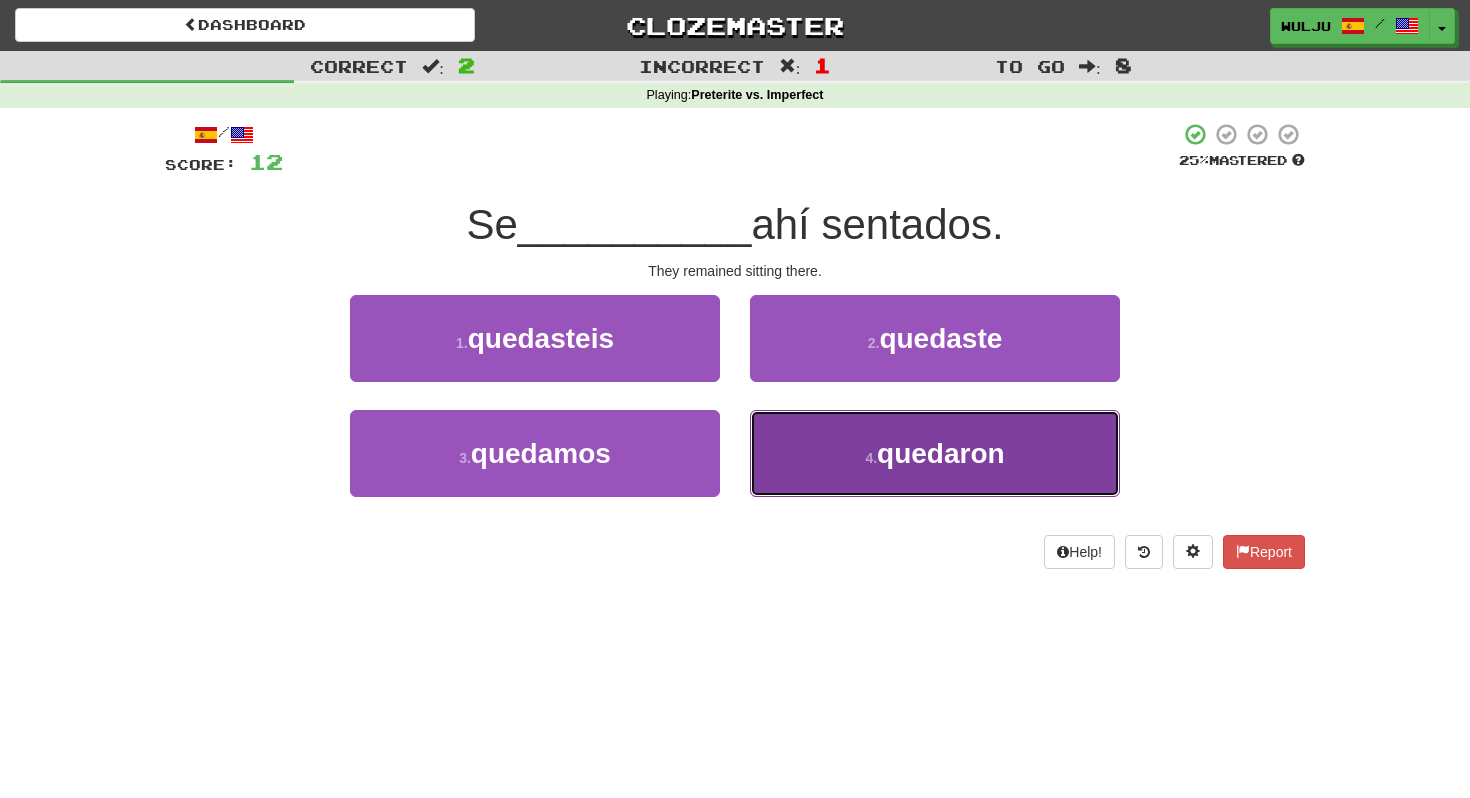 click on "4 .  quedaron" at bounding box center (935, 453) 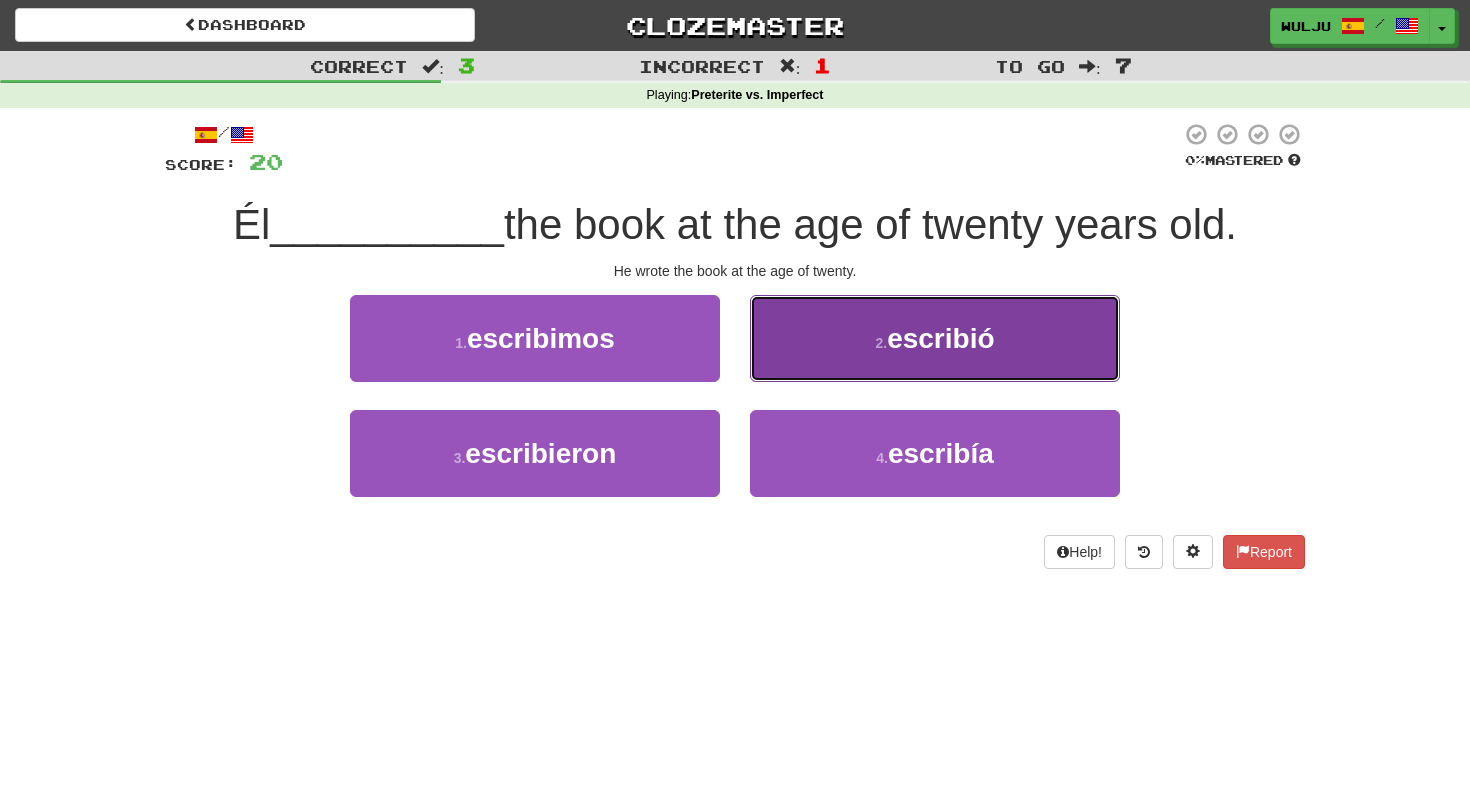 click on "2 .  escribió" at bounding box center (935, 338) 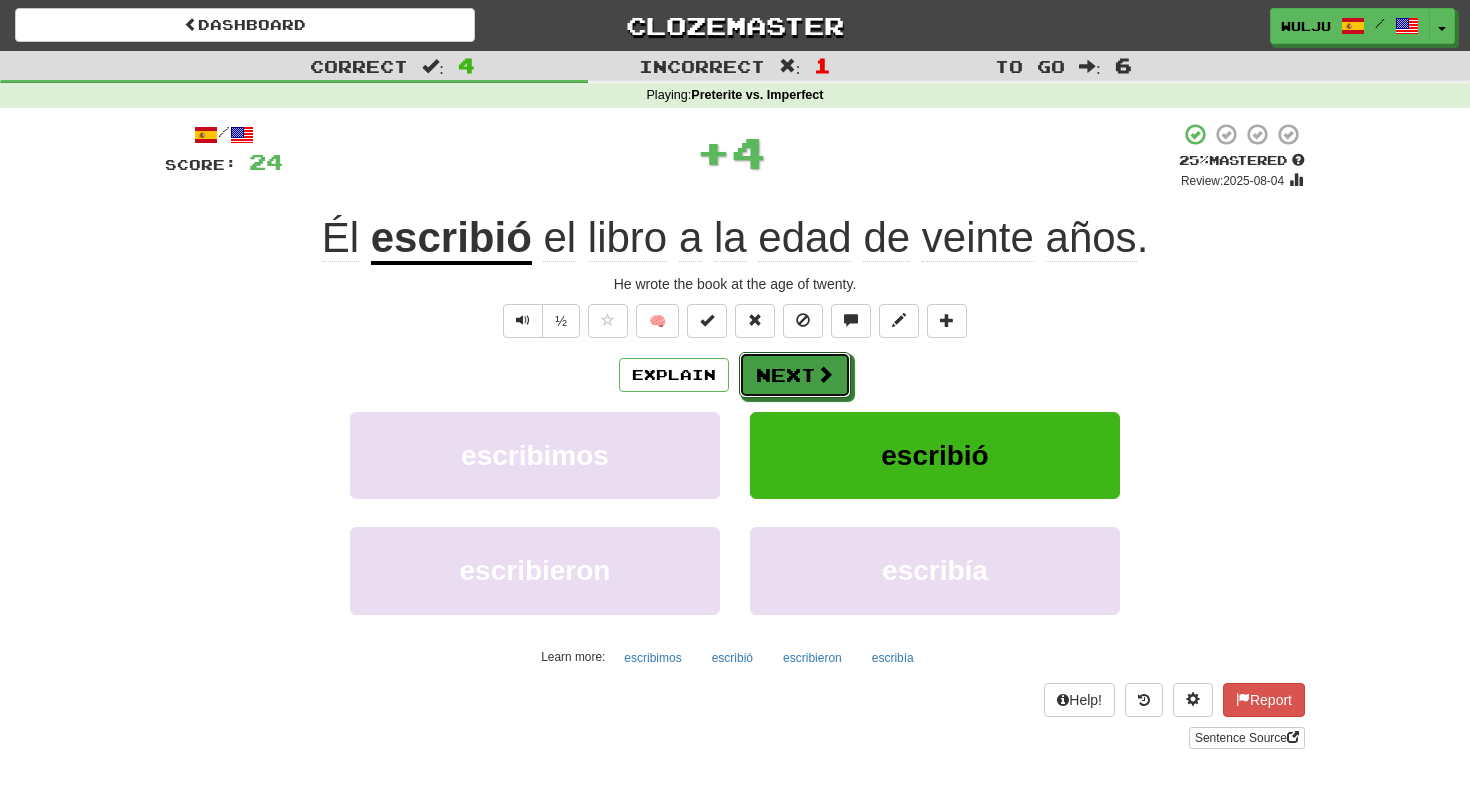 click at bounding box center (825, 374) 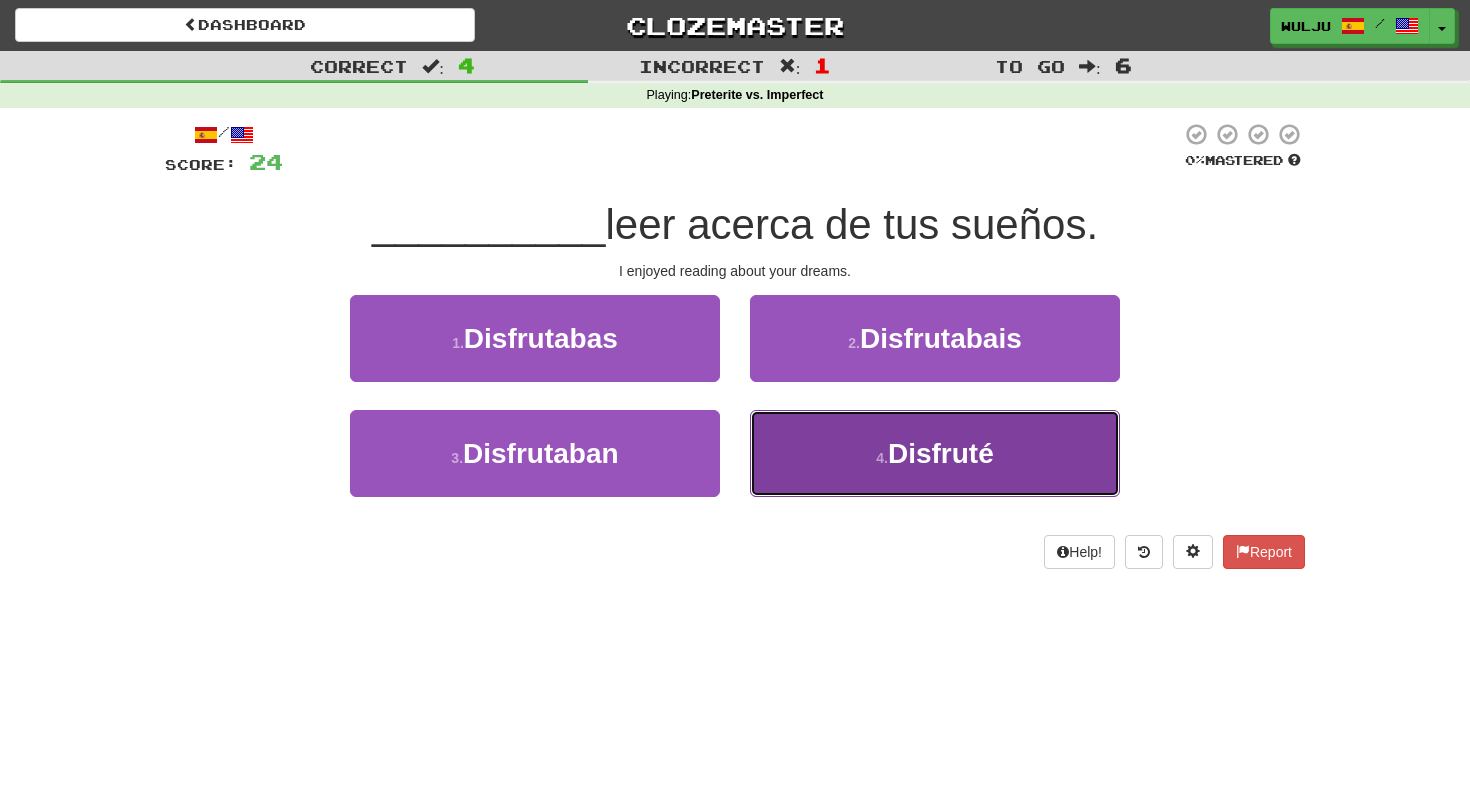 click on "4 .  Disfruté" at bounding box center (935, 453) 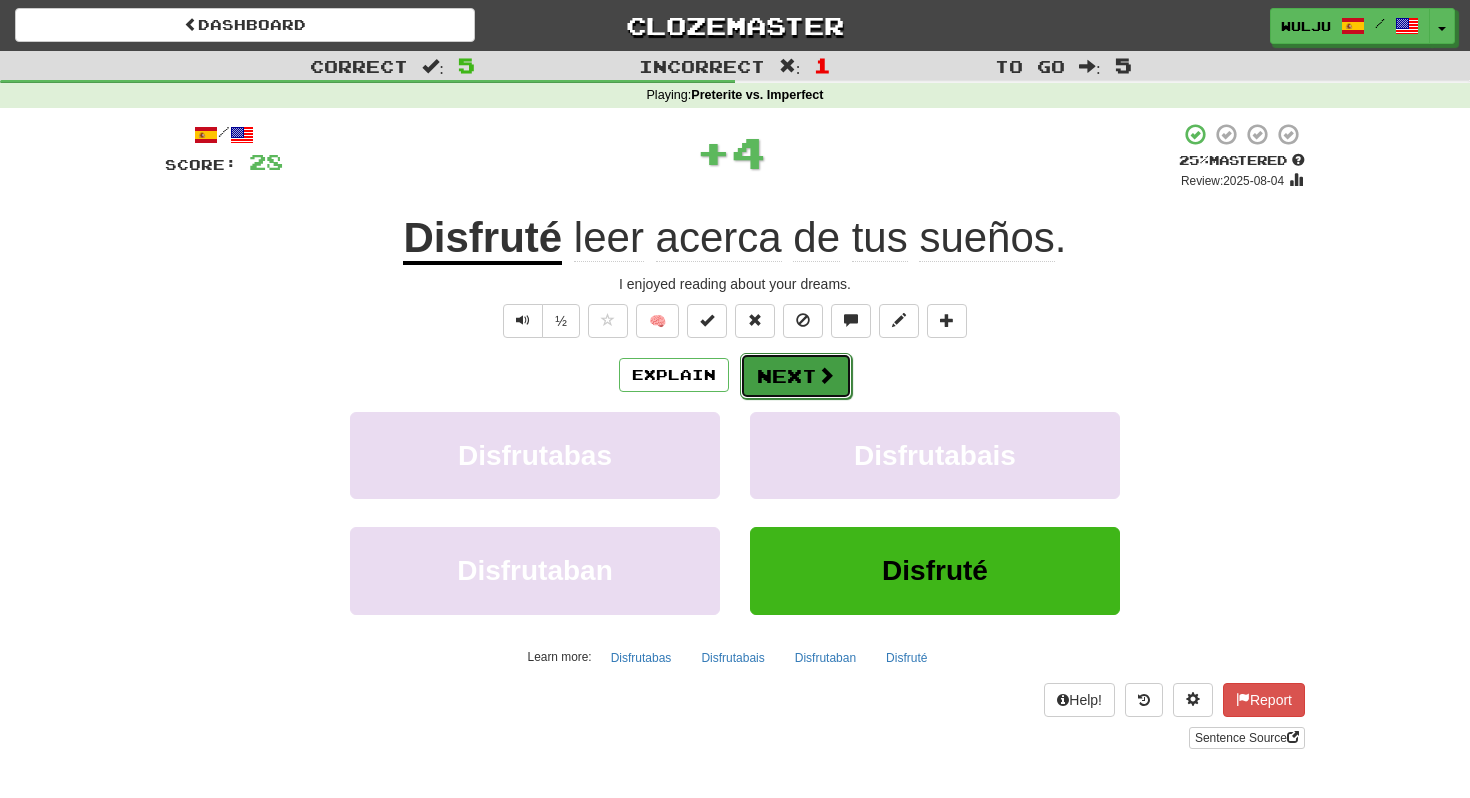 click on "Next" at bounding box center [796, 376] 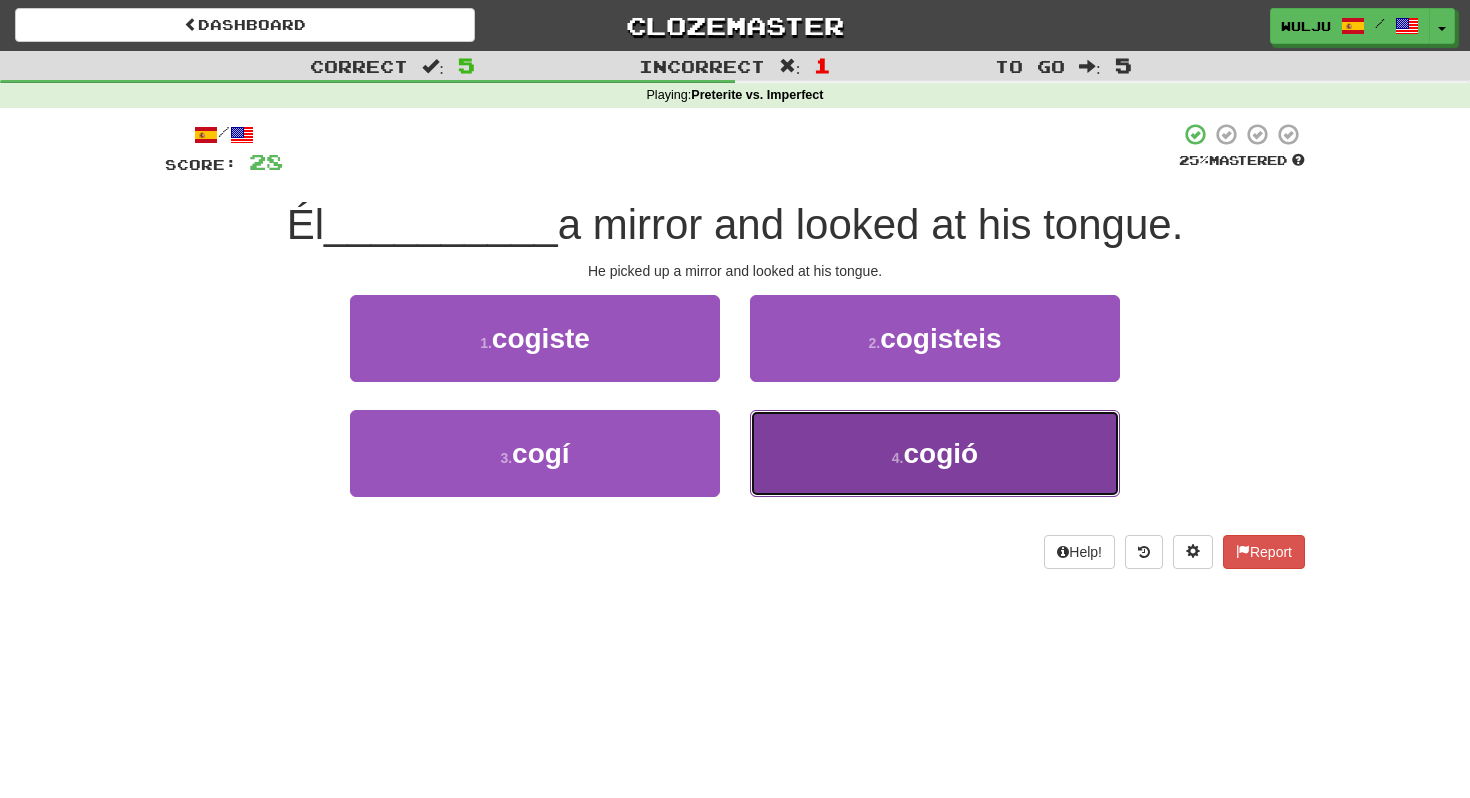 click on "4 .  cogió" at bounding box center [935, 453] 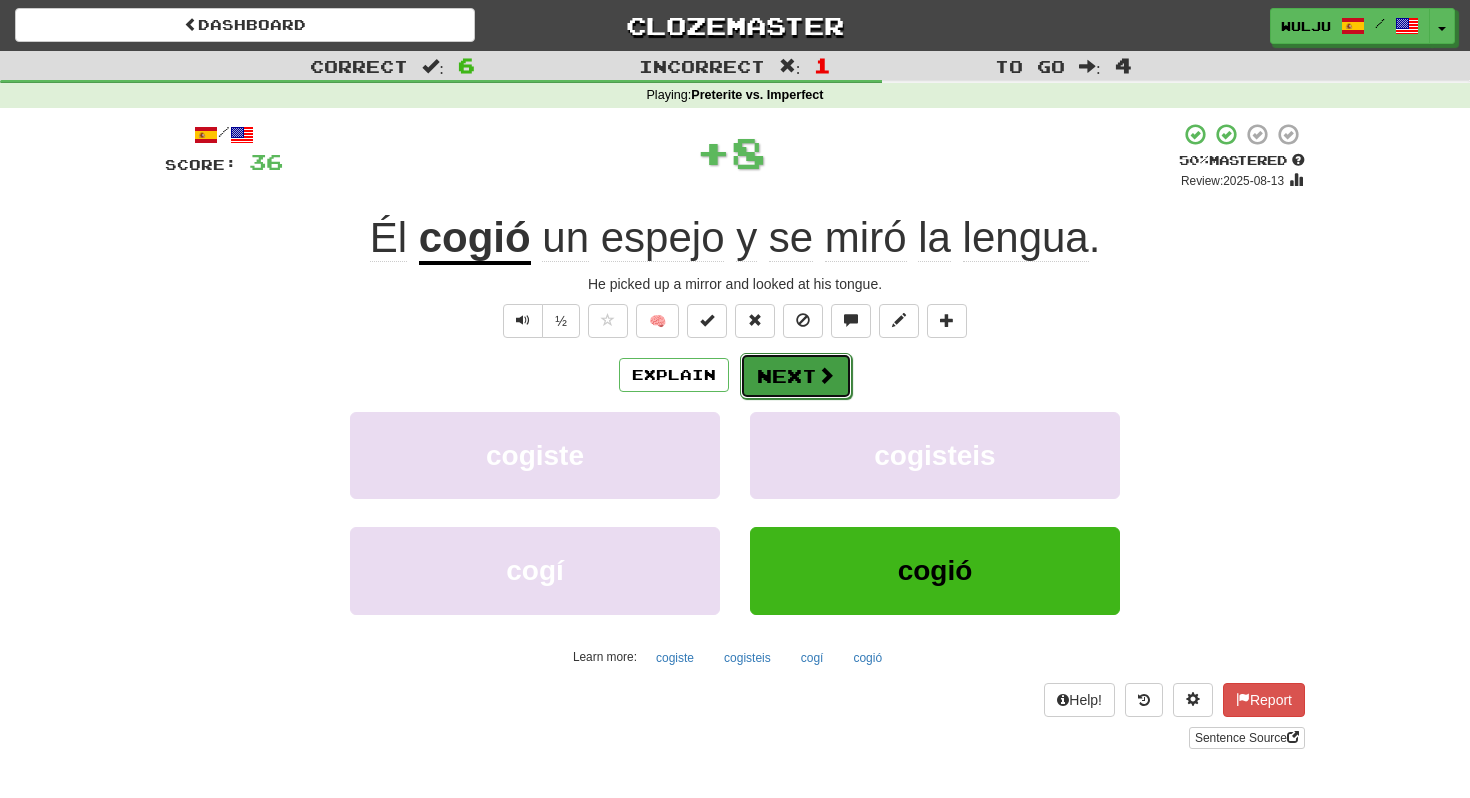 click on "Next" at bounding box center [796, 376] 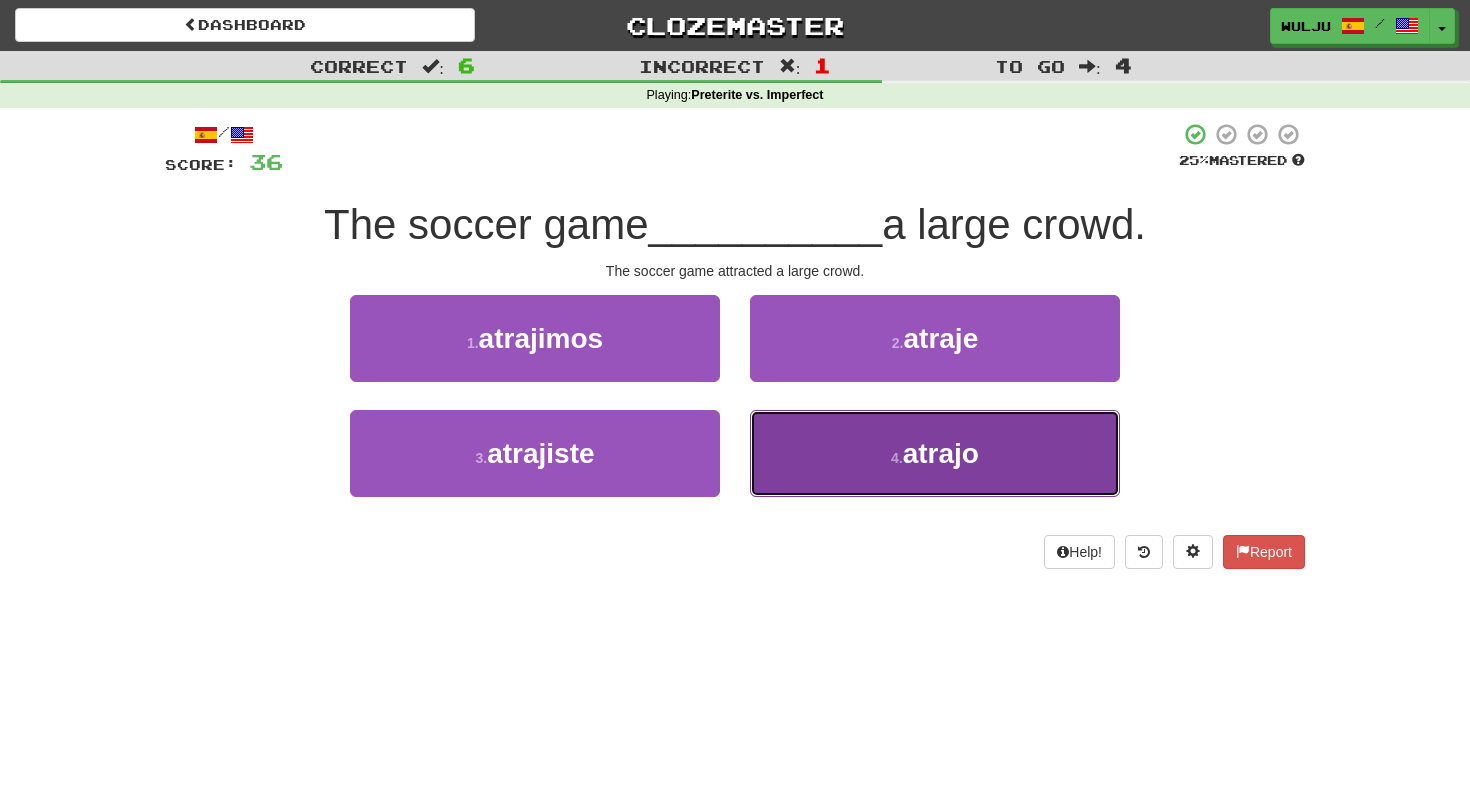 click on "4 .  atrajo" at bounding box center (935, 453) 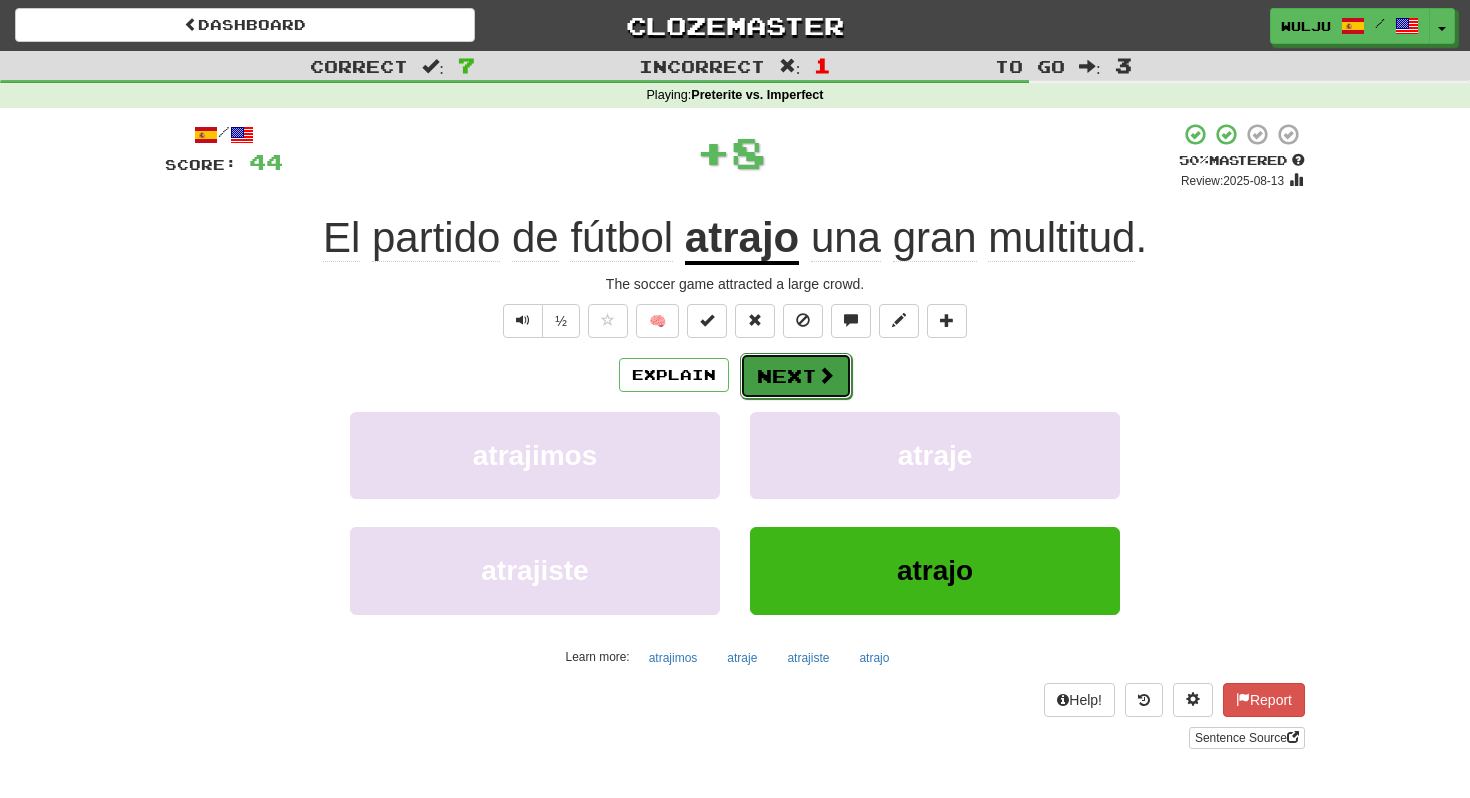click on "Next" at bounding box center [796, 376] 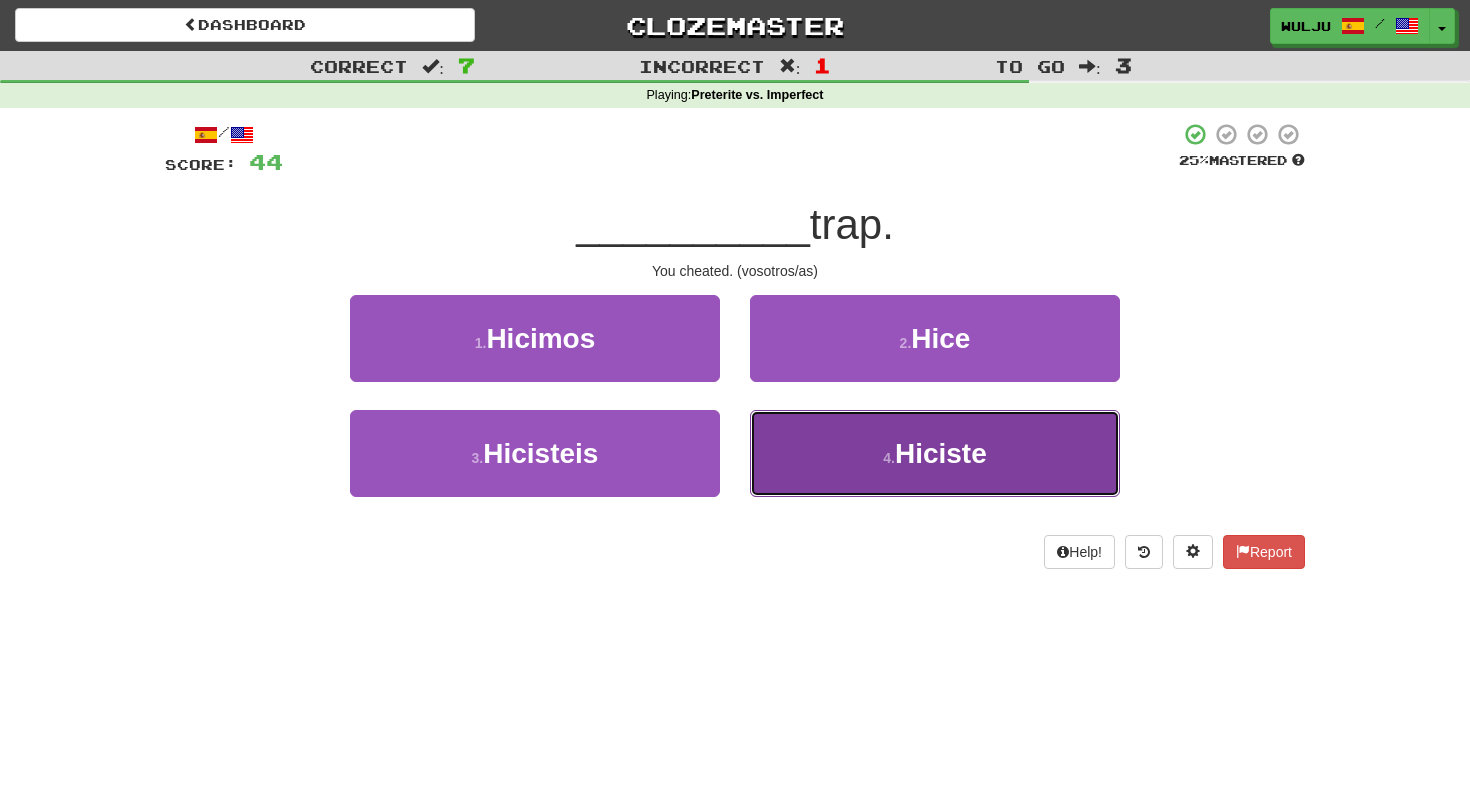 click on "4 .  Hiciste" at bounding box center (935, 453) 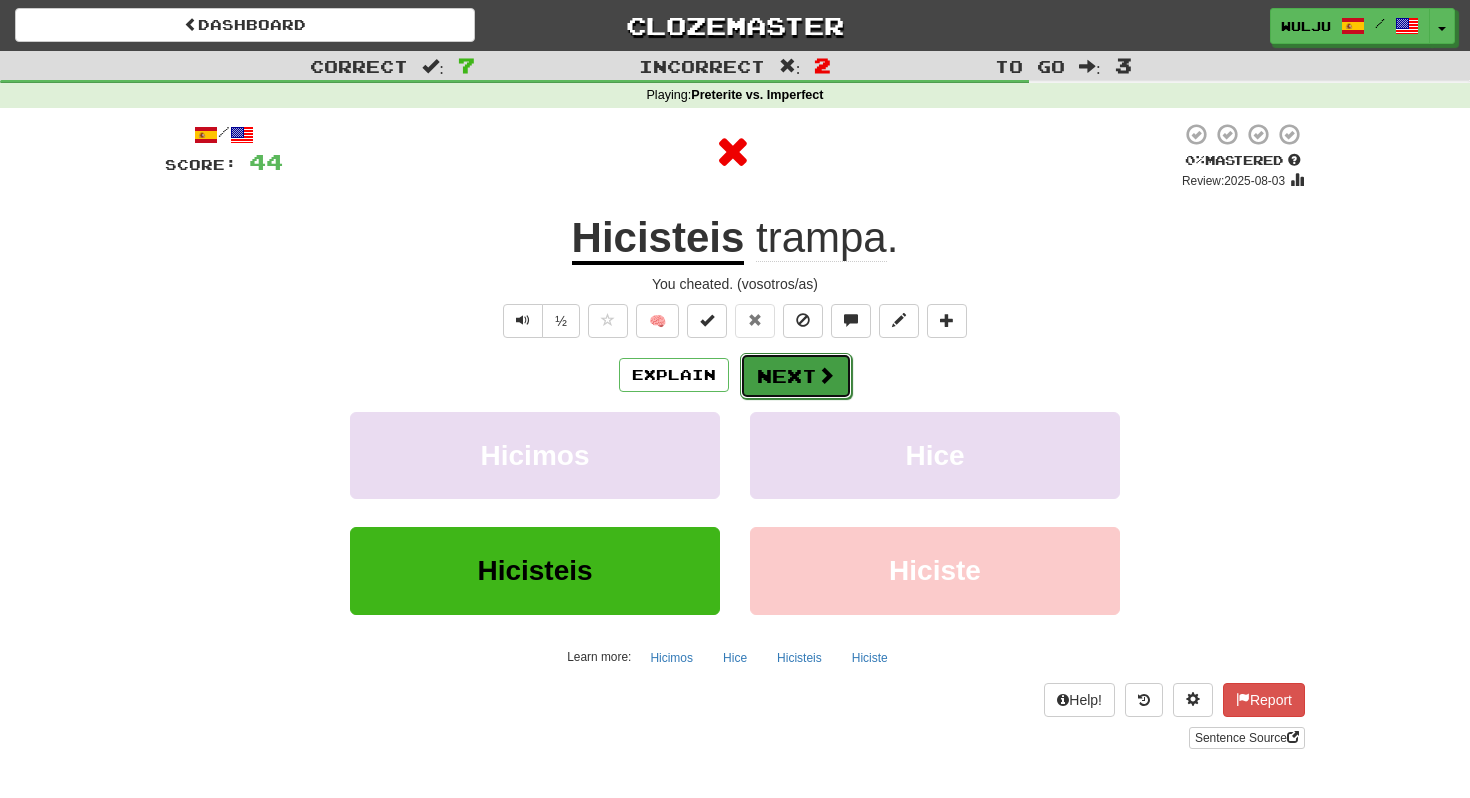 click on "Next" at bounding box center (796, 376) 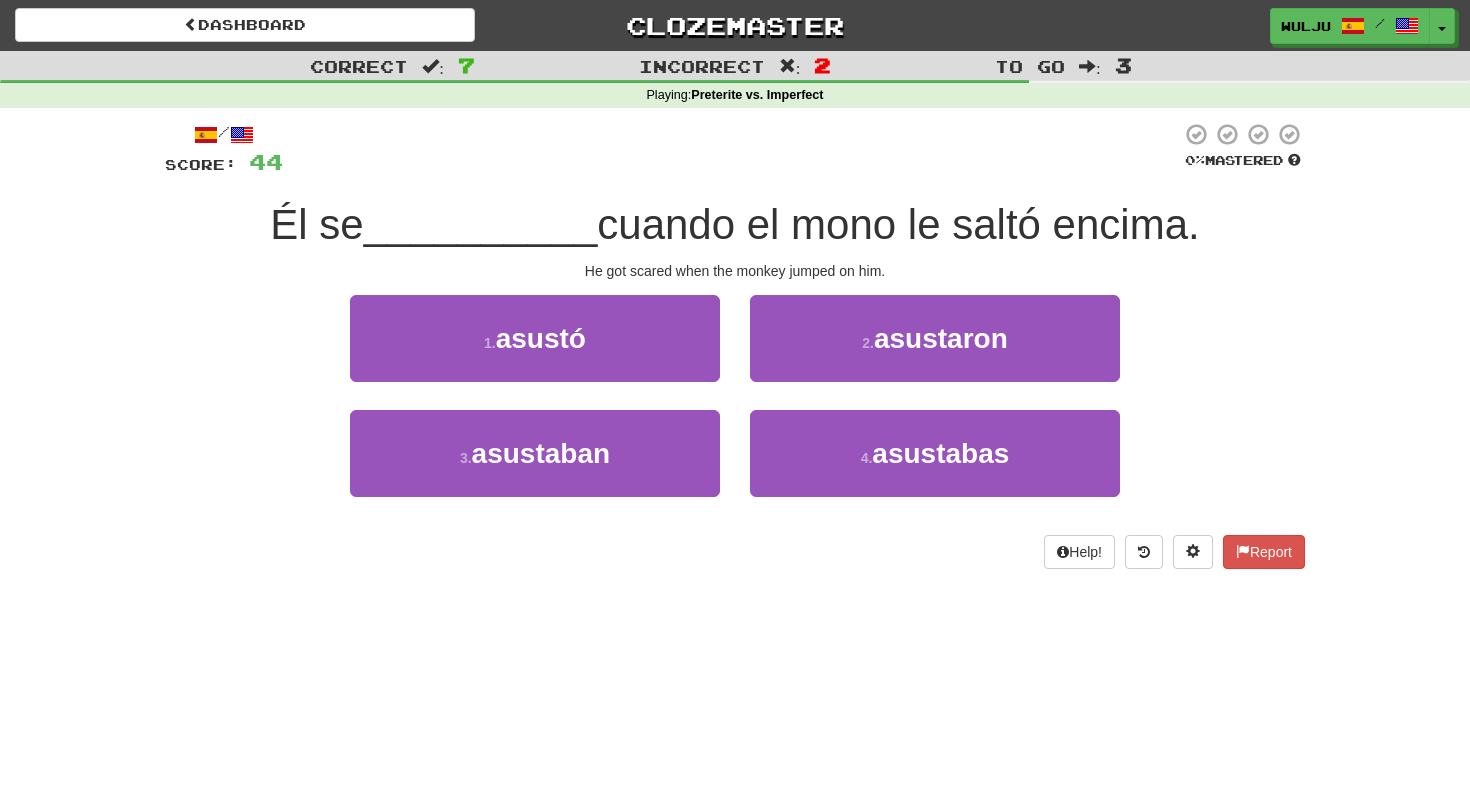 click on "2 .  asustaron" at bounding box center [935, 352] 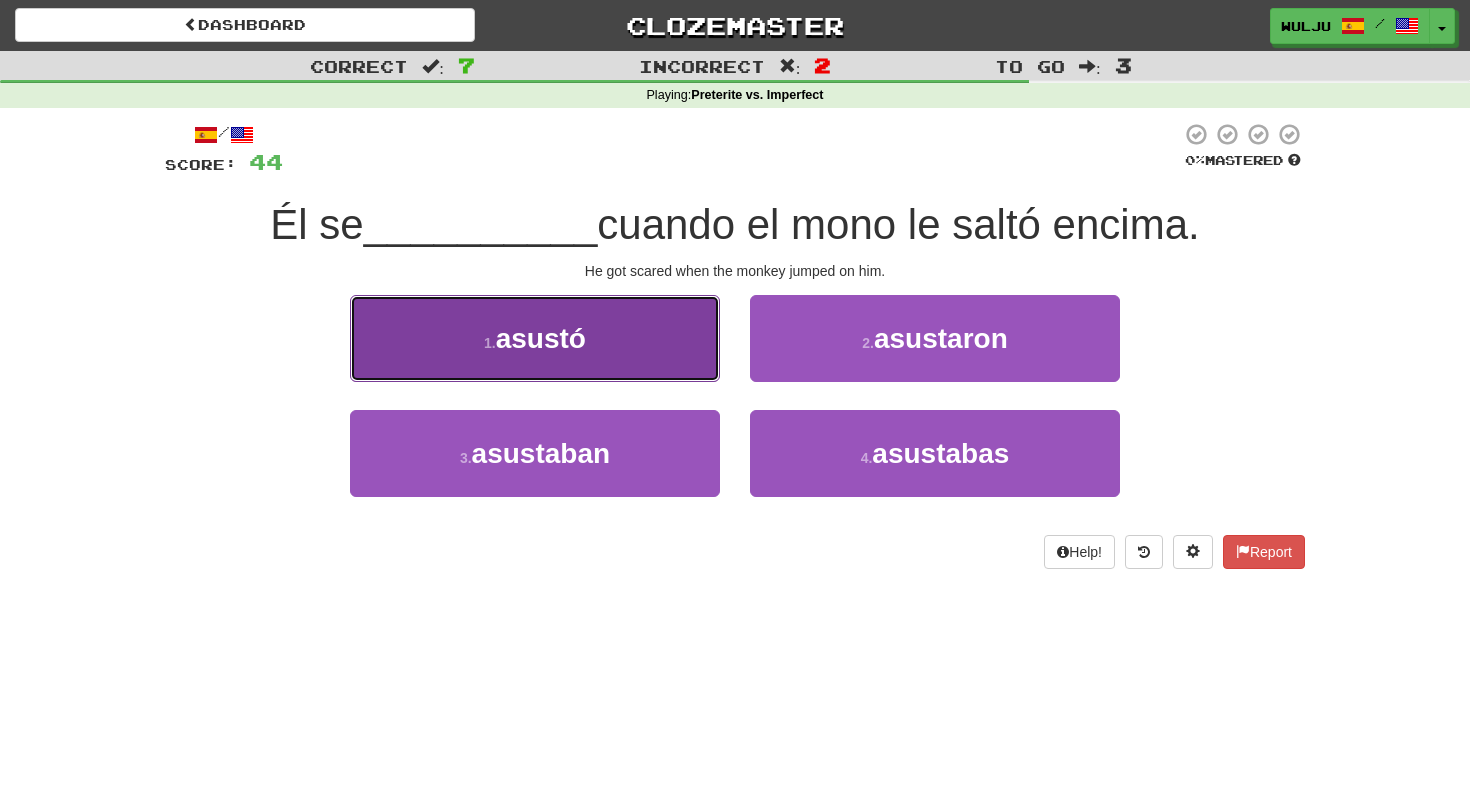 click on "1 .  asustó" at bounding box center (535, 338) 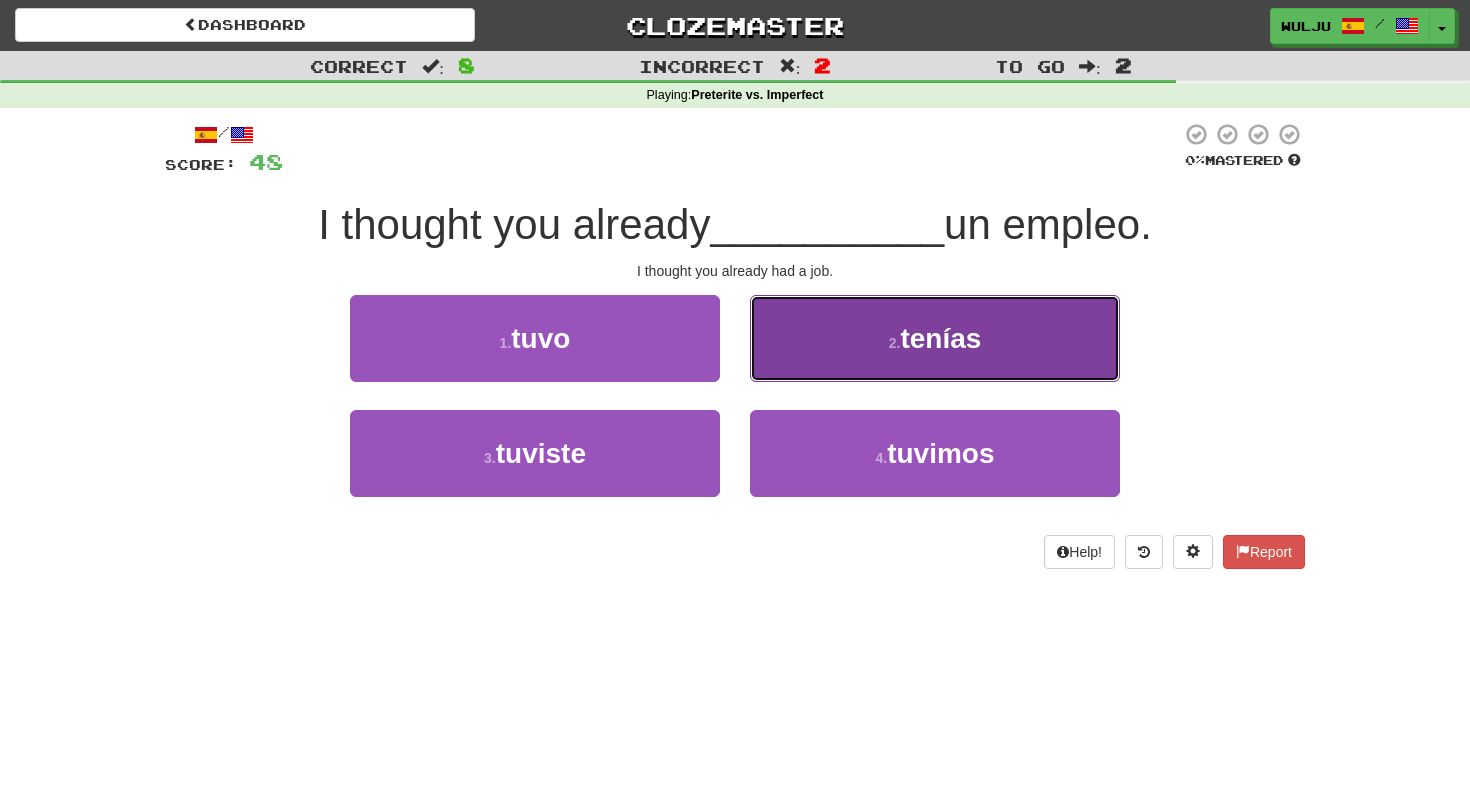 click on "2 .  tenías" at bounding box center [935, 338] 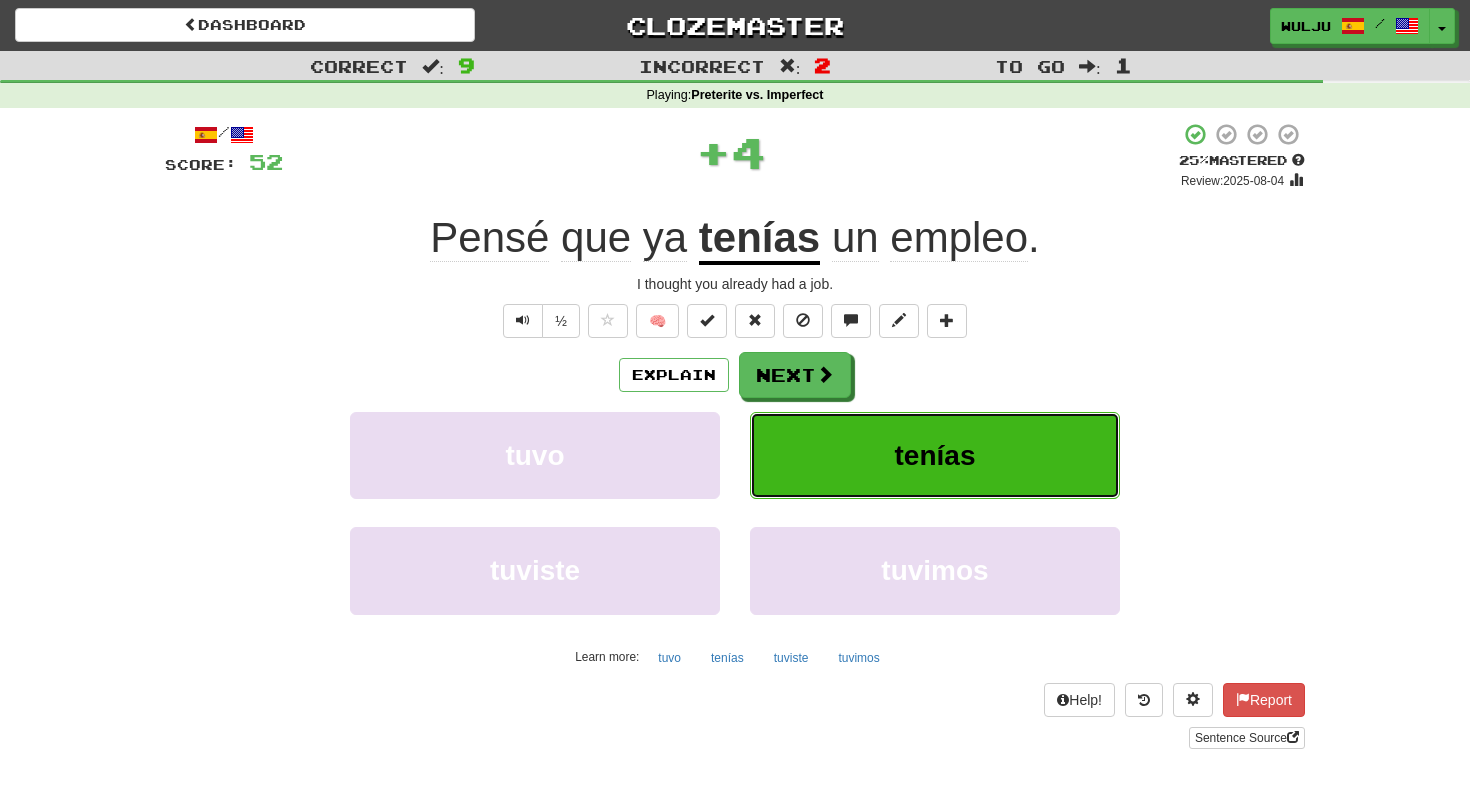 type 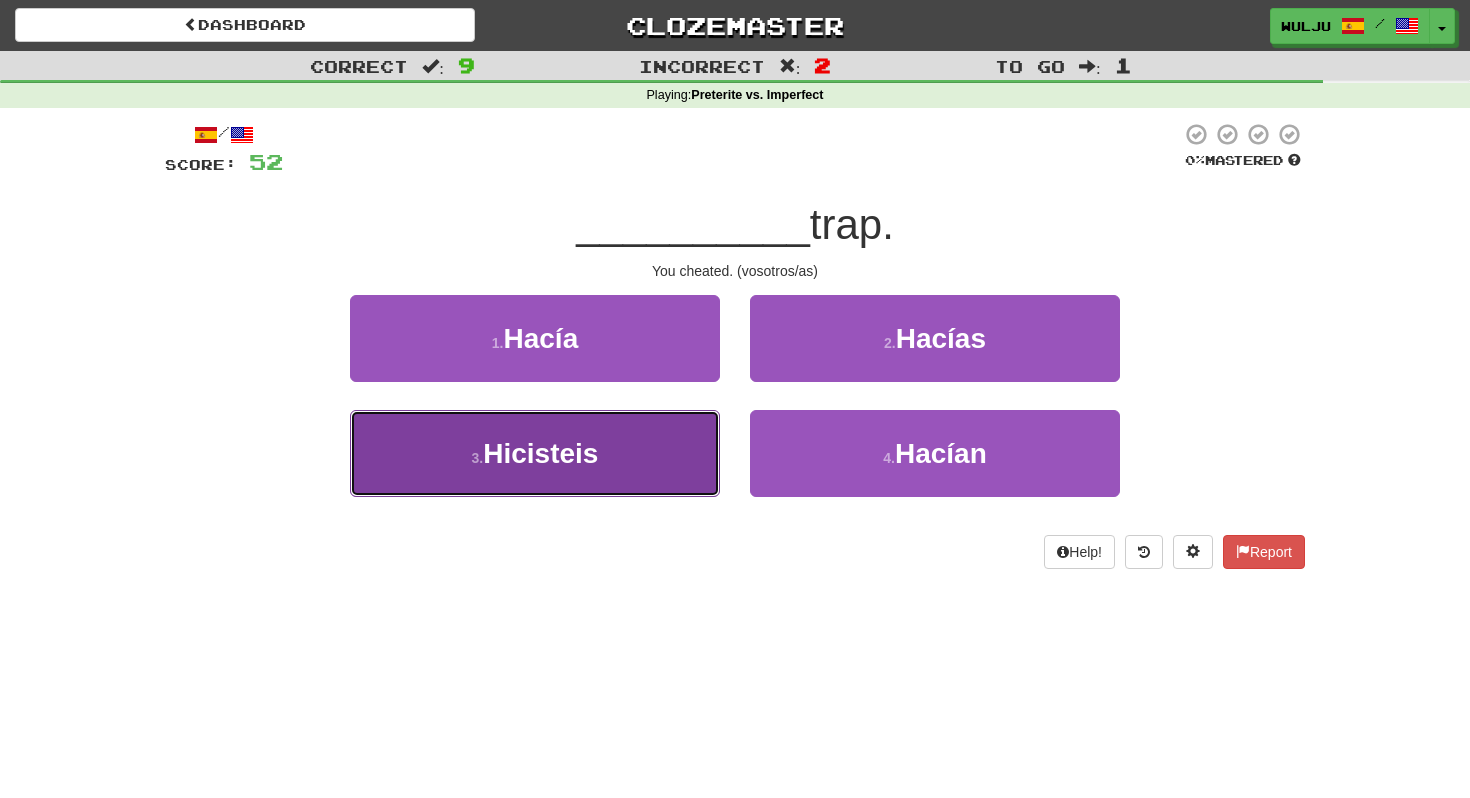click on "3 .  Hicisteis" at bounding box center [535, 453] 